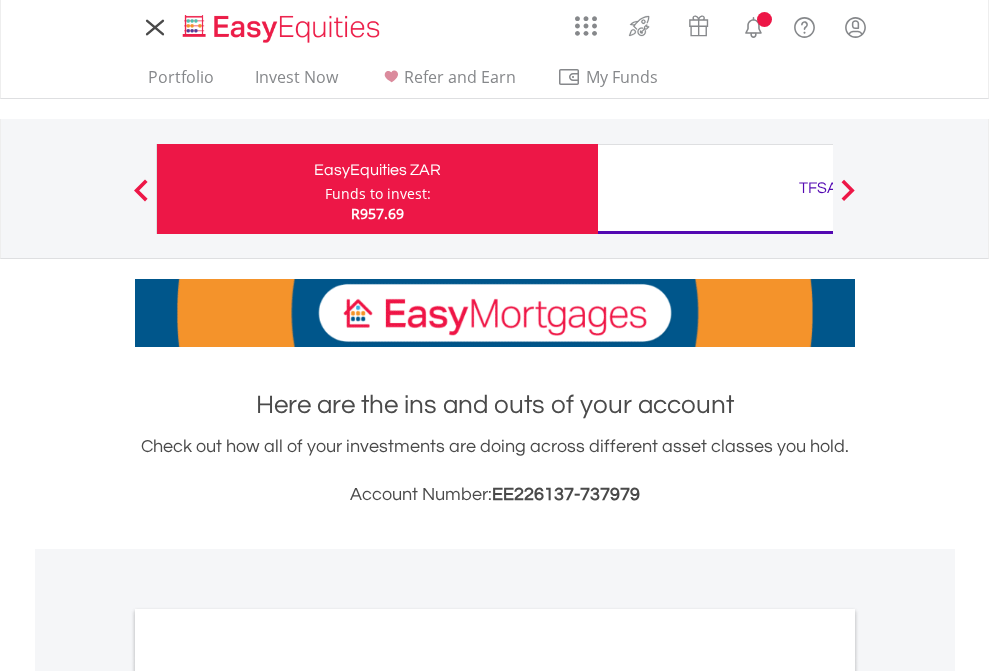 scroll, scrollTop: 0, scrollLeft: 0, axis: both 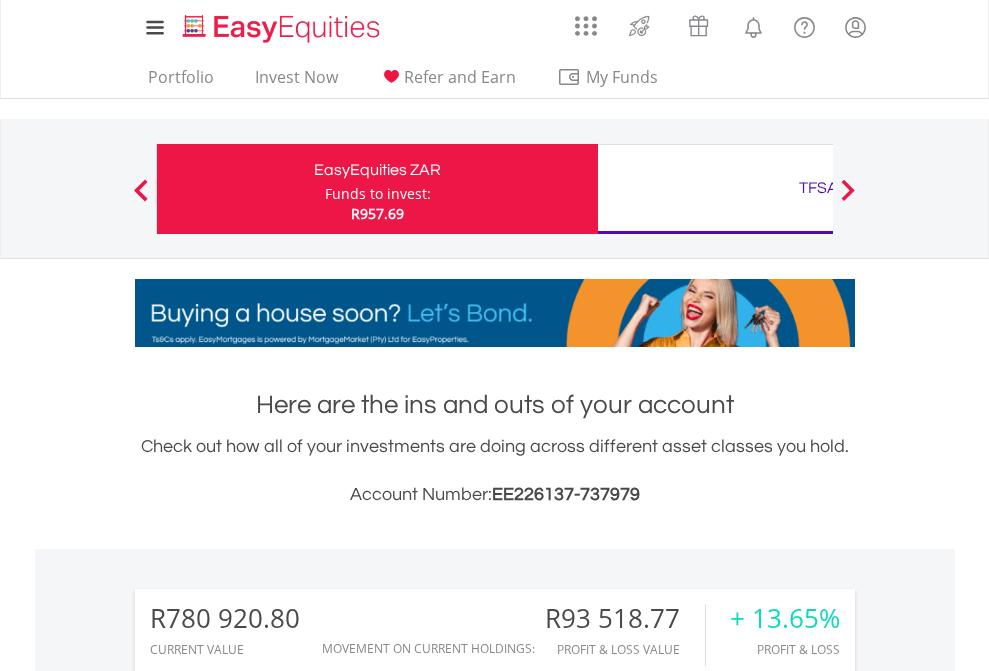 click on "Funds to invest:" at bounding box center [378, 194] 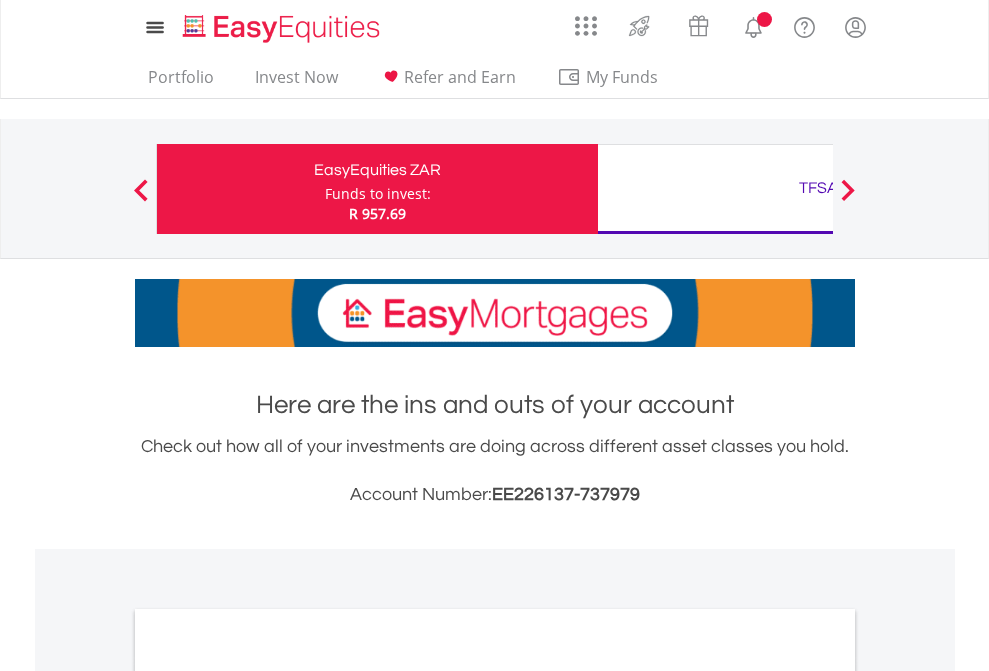 scroll, scrollTop: 0, scrollLeft: 0, axis: both 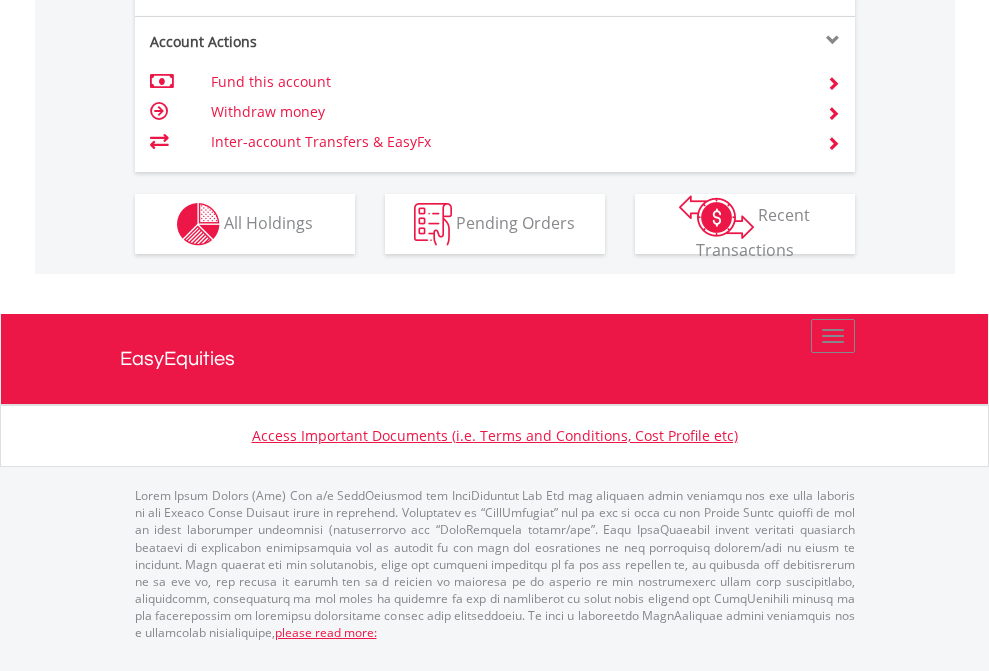 click on "Investment types" at bounding box center (706, -337) 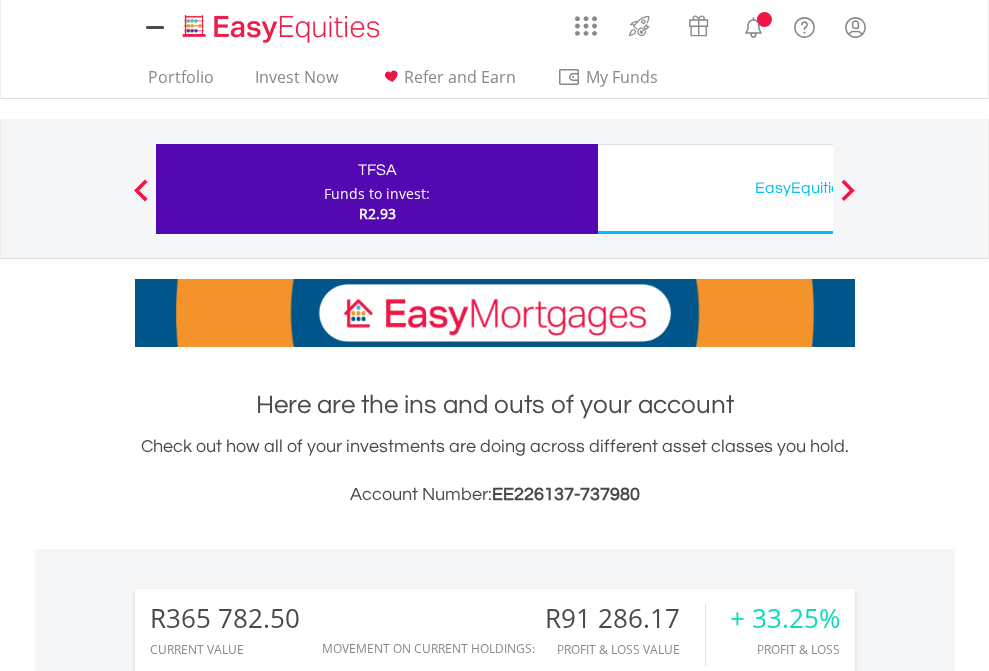 scroll, scrollTop: 0, scrollLeft: 0, axis: both 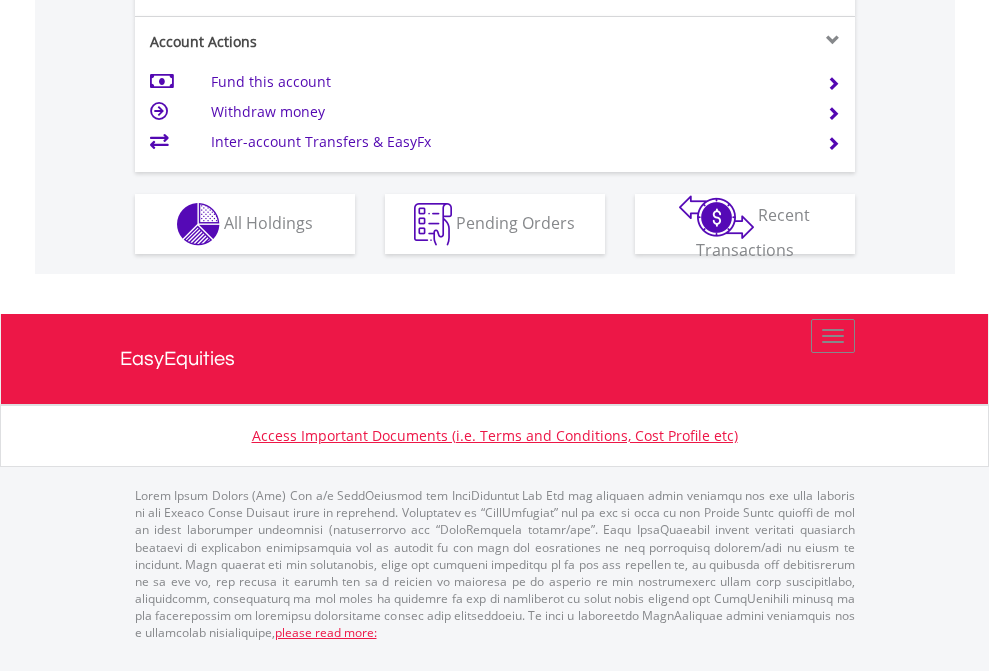 click on "Investment types" at bounding box center [706, -337] 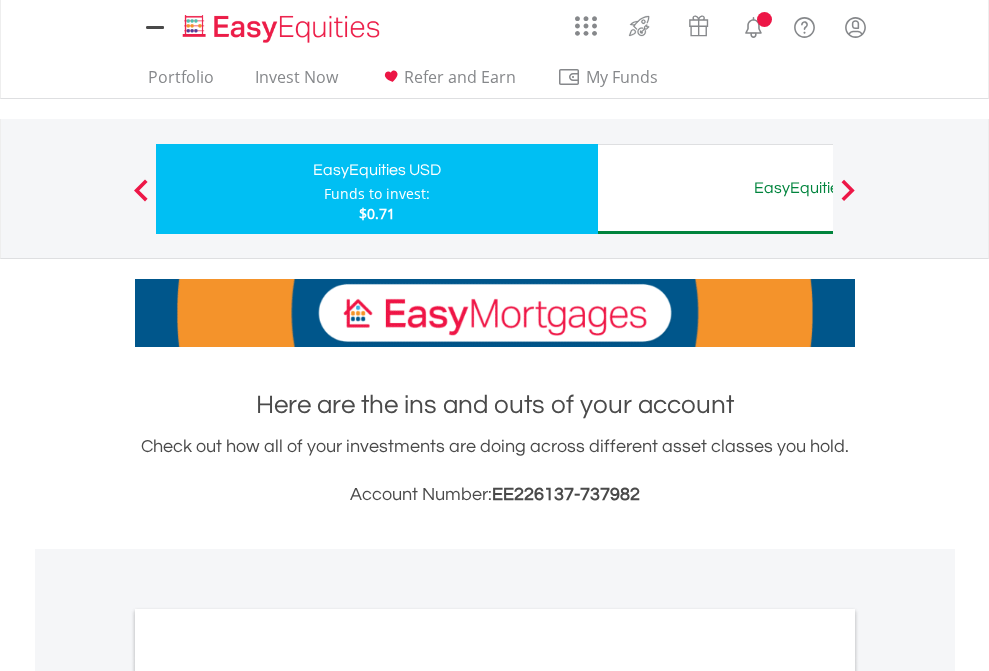 scroll, scrollTop: 0, scrollLeft: 0, axis: both 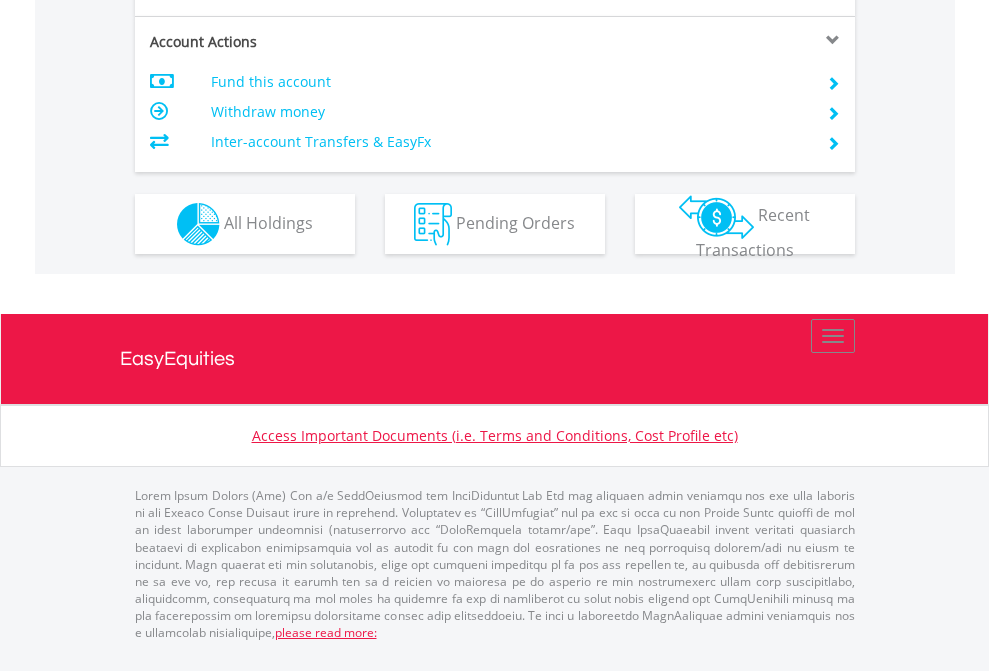 click on "Investment types" at bounding box center [706, -337] 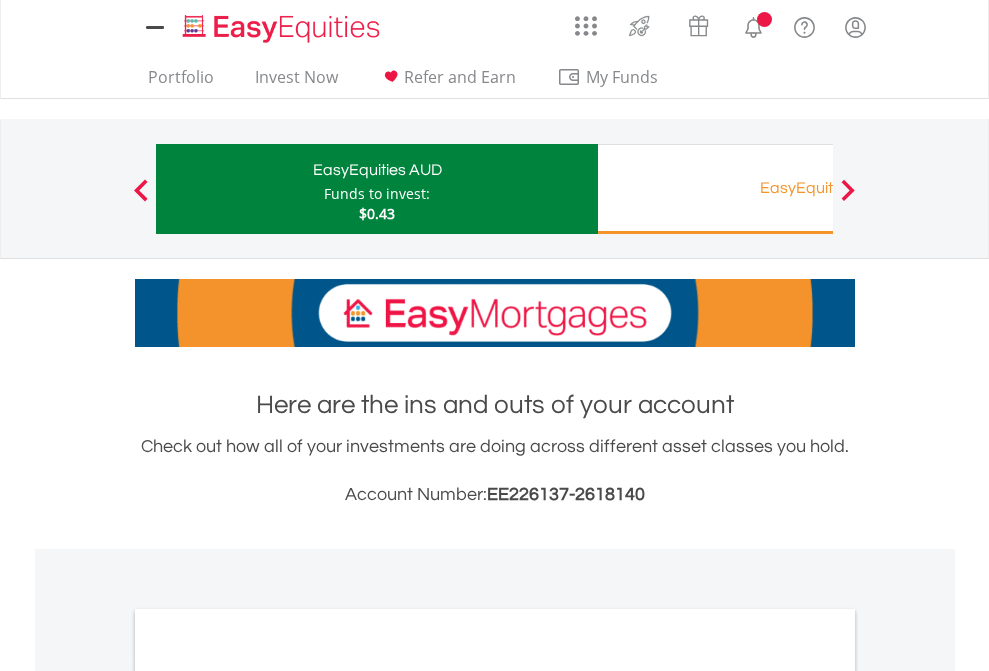scroll, scrollTop: 0, scrollLeft: 0, axis: both 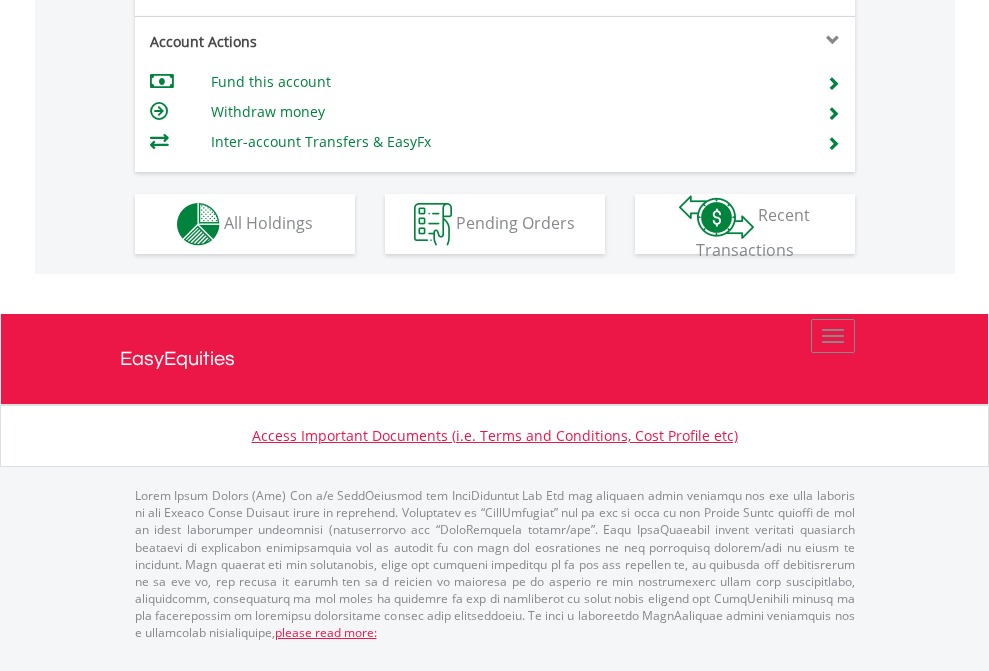 click on "Investment types" at bounding box center [706, -337] 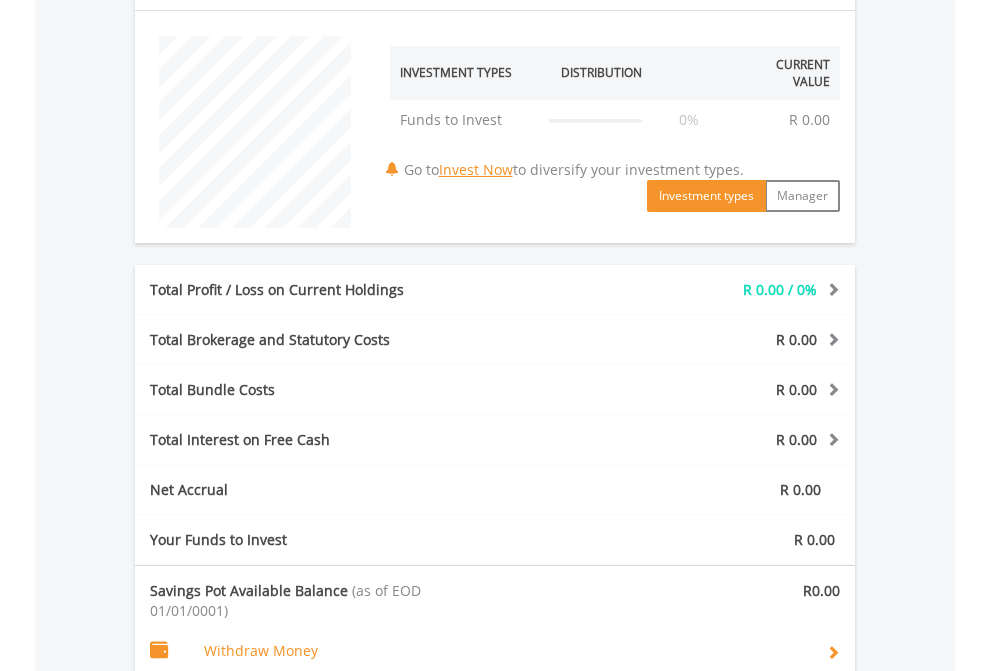 scroll, scrollTop: 1342, scrollLeft: 0, axis: vertical 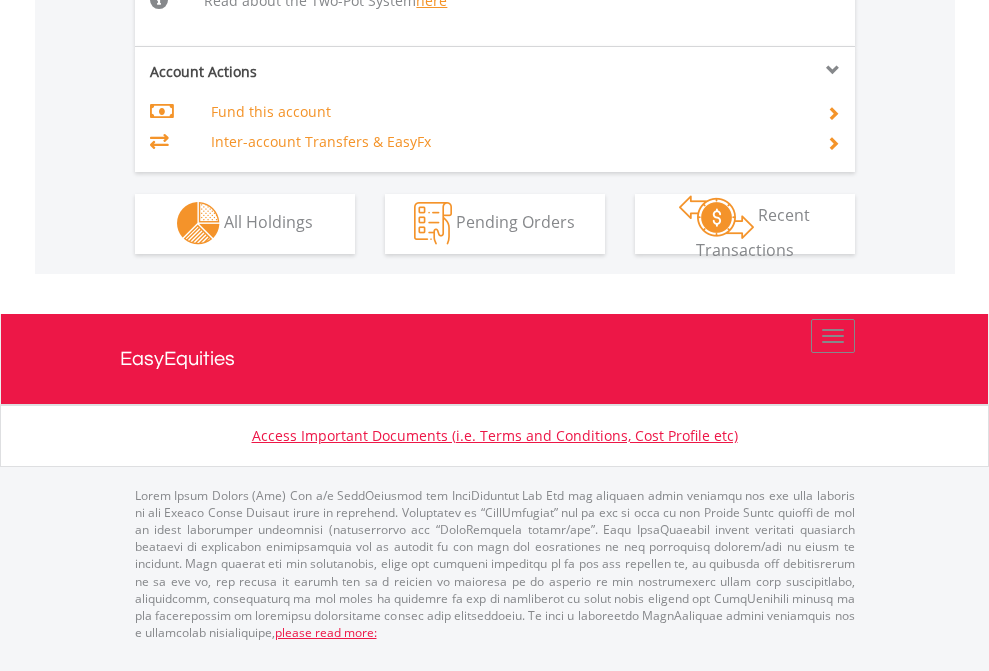 click on "Investment types" at bounding box center (706, -534) 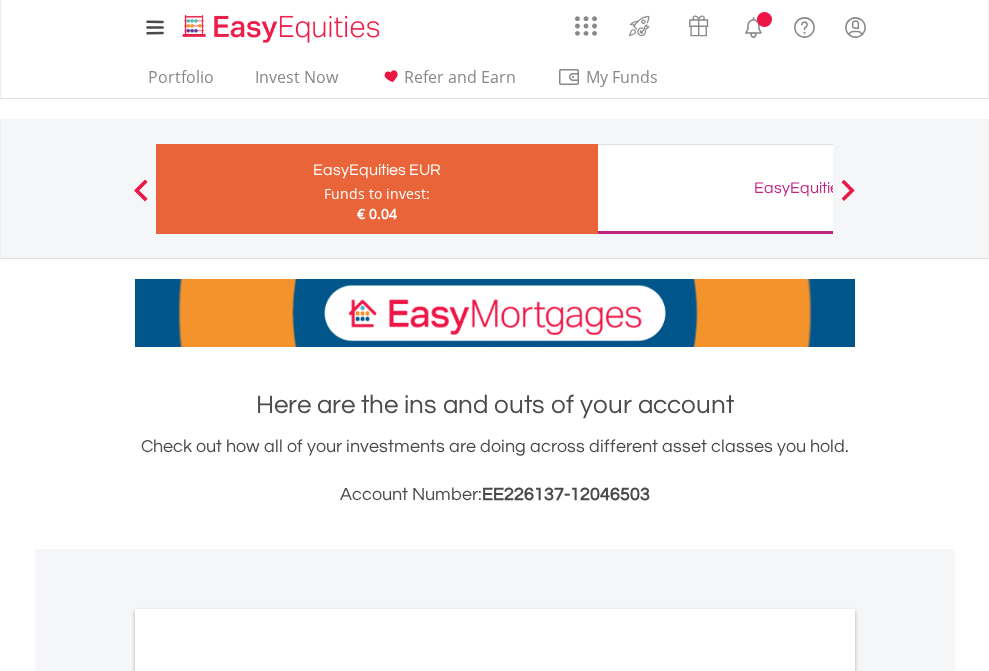 scroll, scrollTop: 0, scrollLeft: 0, axis: both 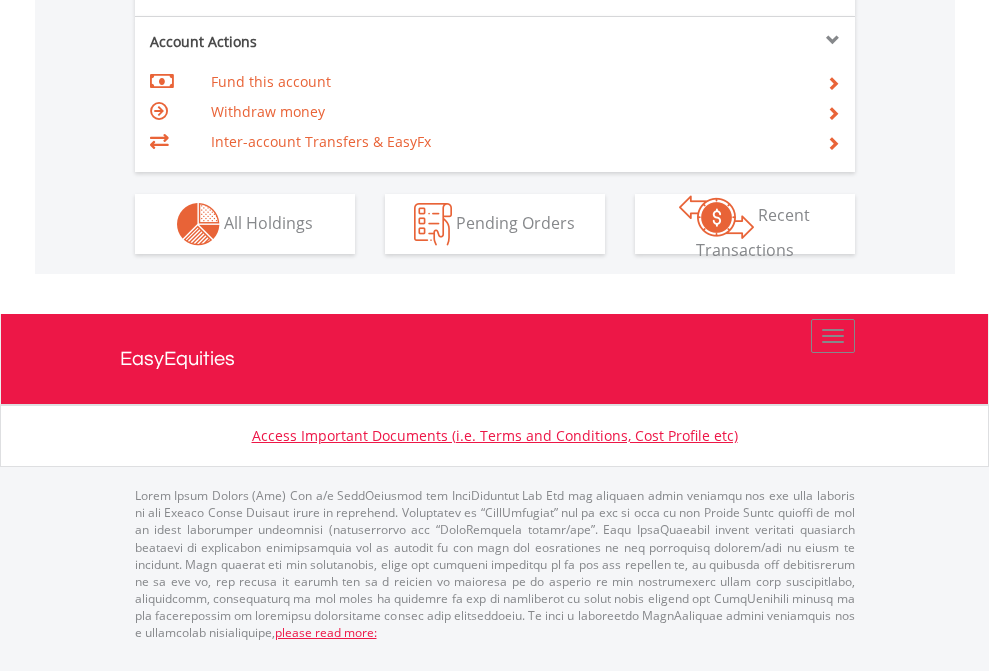 click on "Investment types" at bounding box center [706, -337] 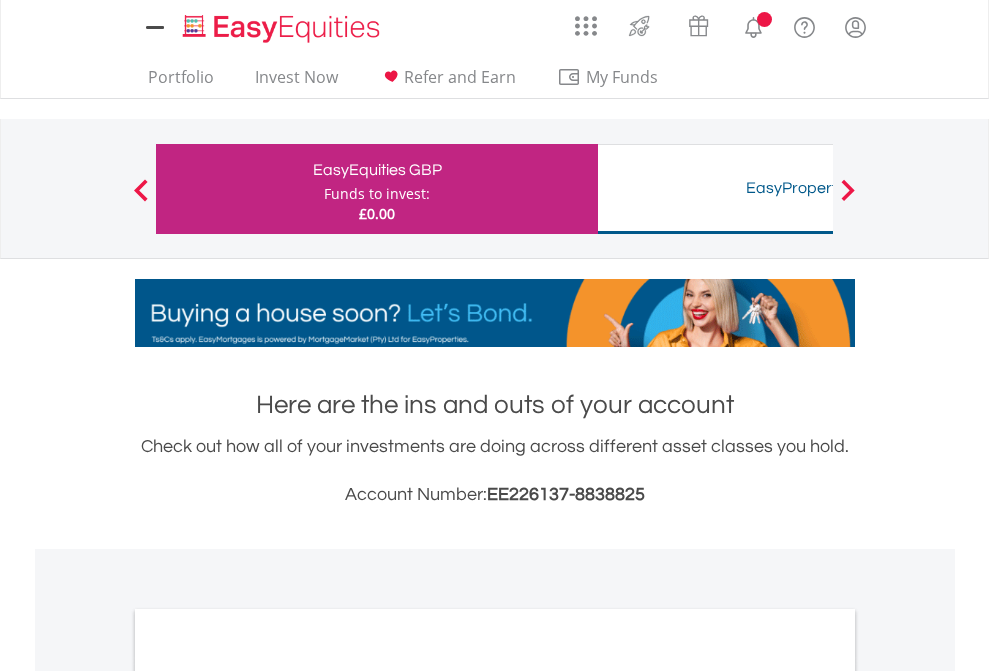 scroll, scrollTop: 0, scrollLeft: 0, axis: both 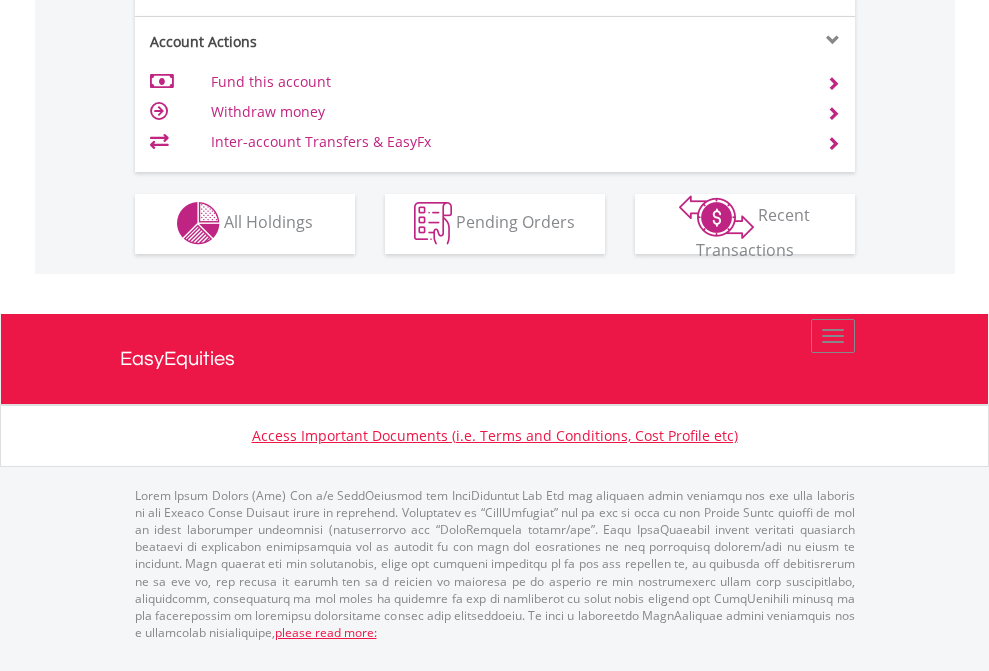 click on "Investment types" at bounding box center [706, -353] 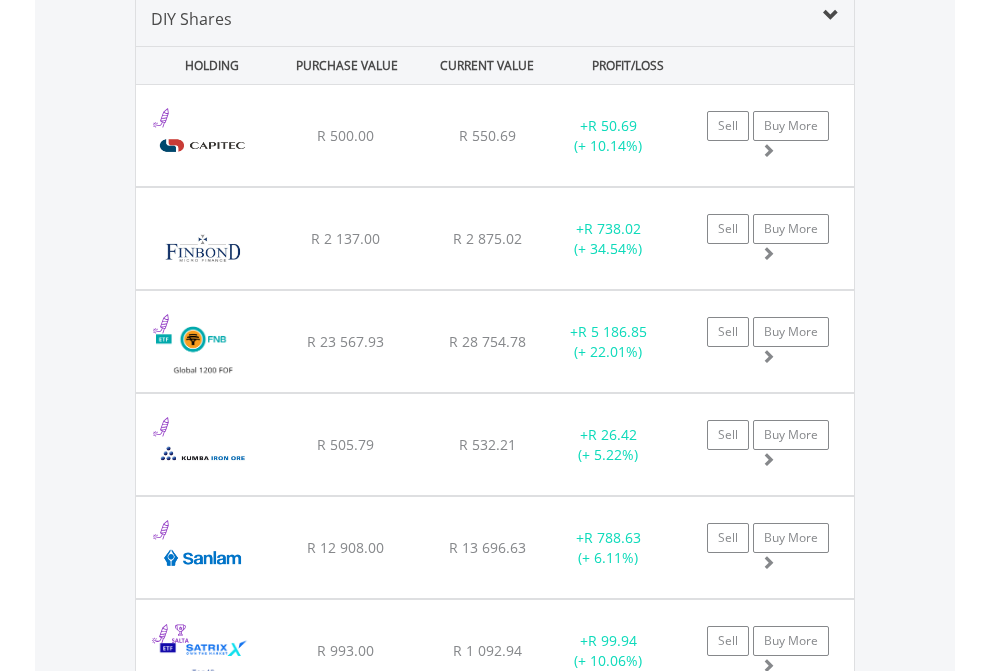 scroll, scrollTop: 1933, scrollLeft: 0, axis: vertical 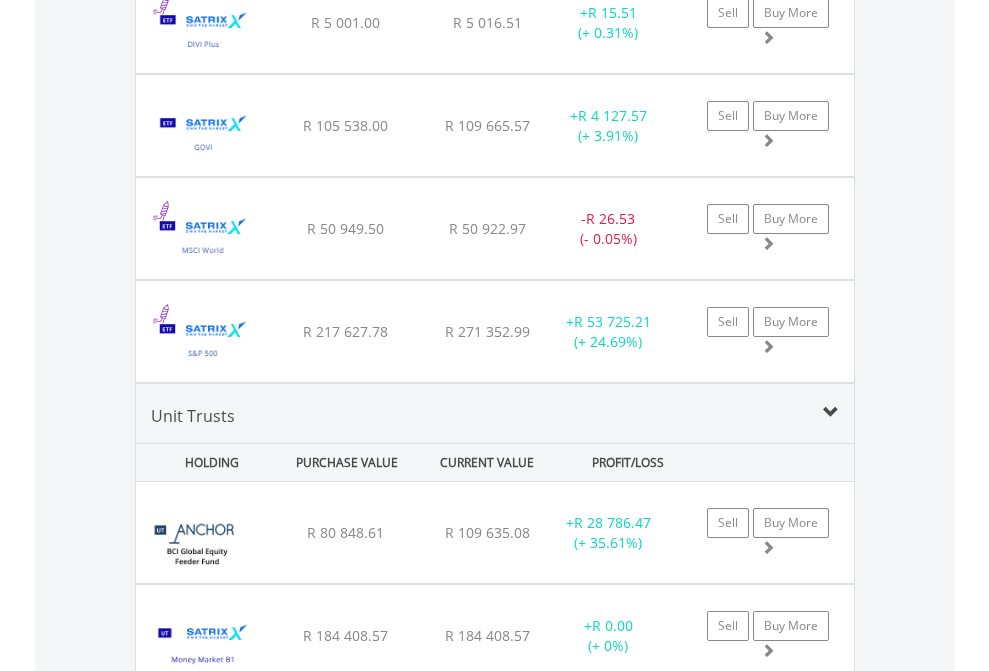 click on "TFSA" at bounding box center [818, -1745] 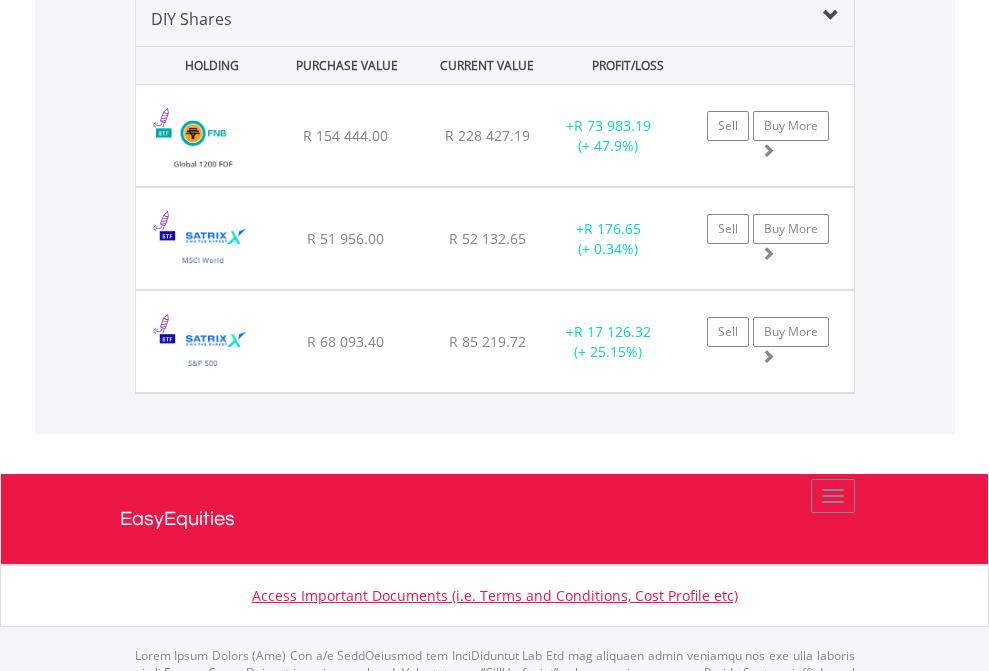 scroll, scrollTop: 1933, scrollLeft: 0, axis: vertical 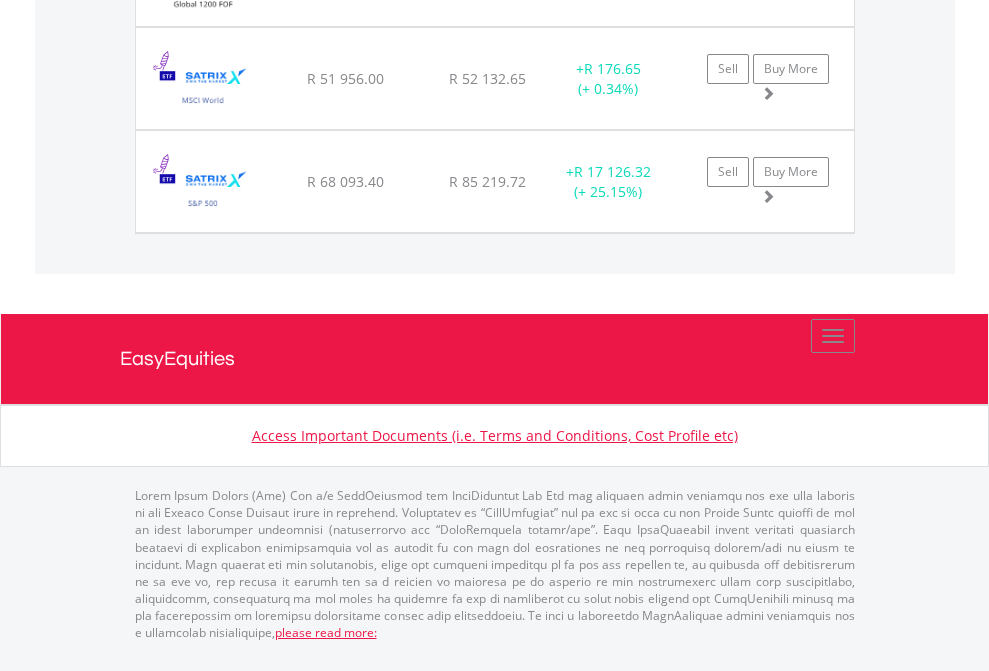 click on "EasyEquities USD" at bounding box center (818, -1174) 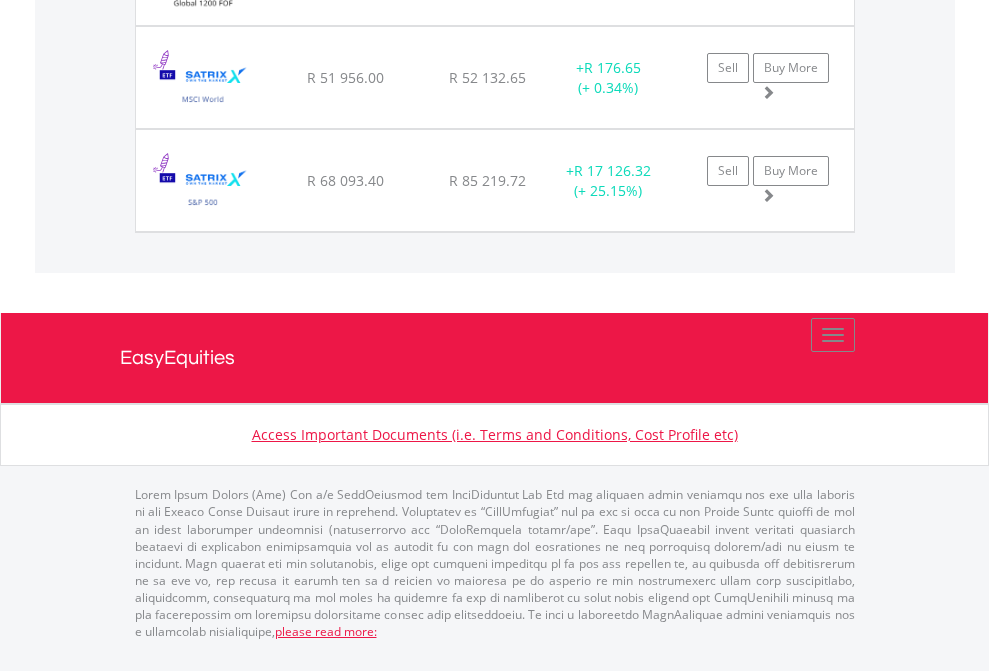scroll, scrollTop: 144, scrollLeft: 0, axis: vertical 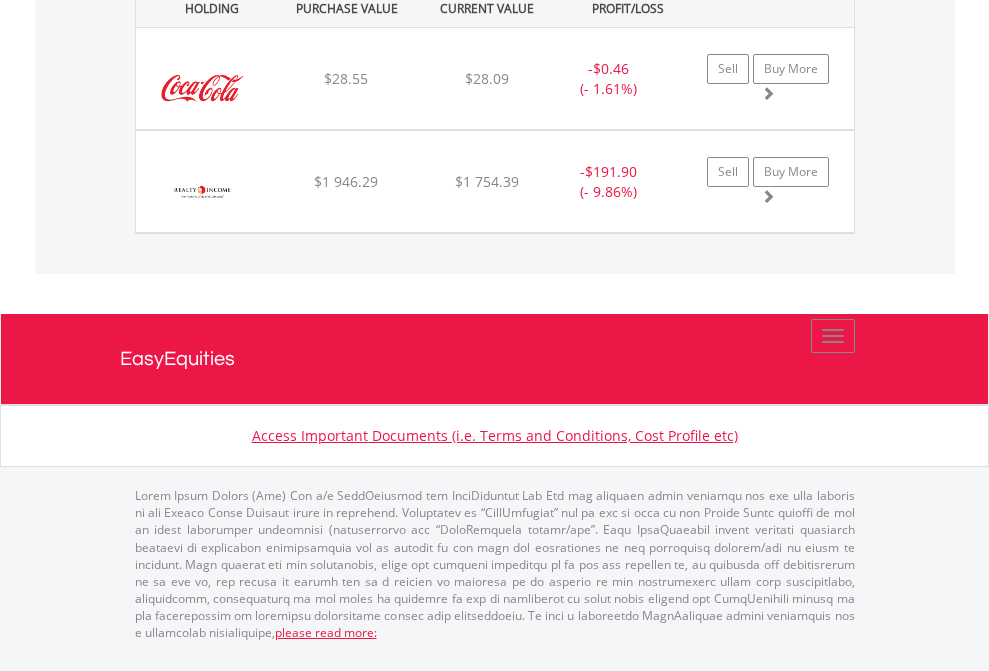 click on "EasyEquities AUD" at bounding box center (818, -1071) 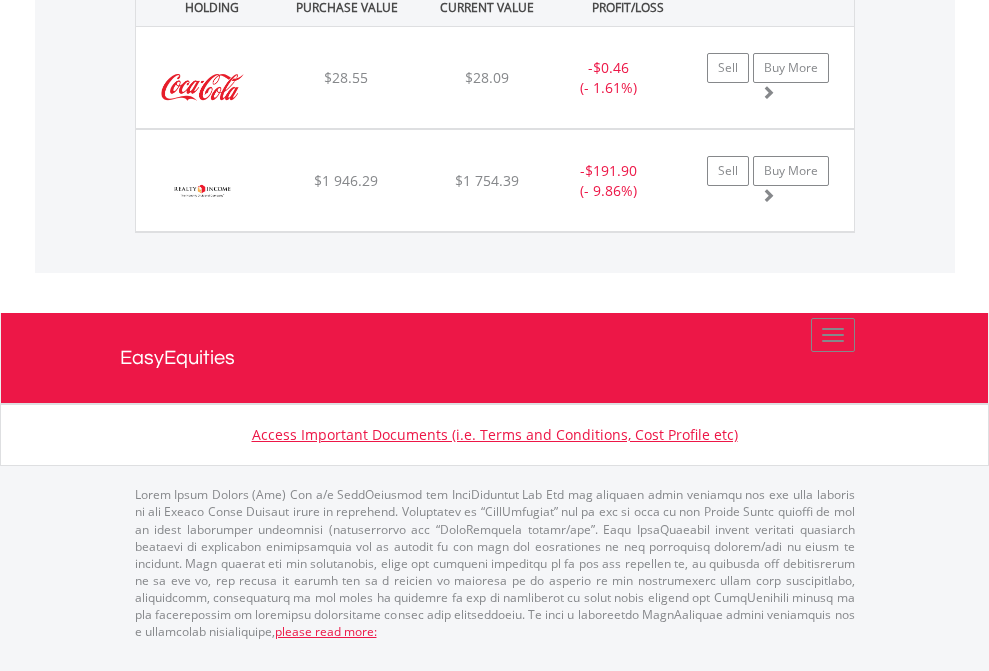 scroll, scrollTop: 144, scrollLeft: 0, axis: vertical 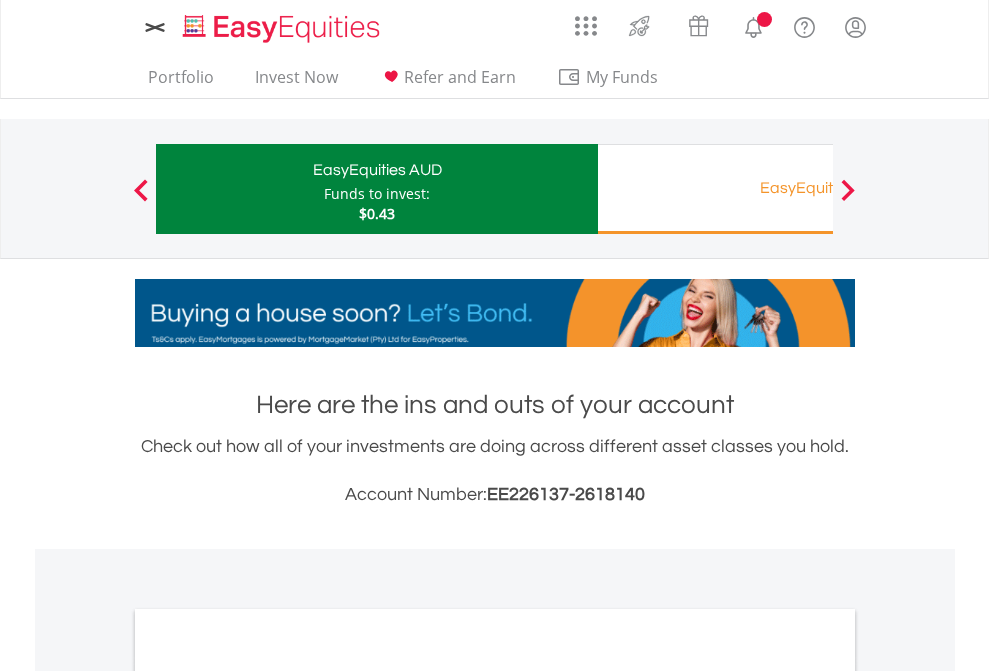 click on "All Holdings" at bounding box center (268, 1096) 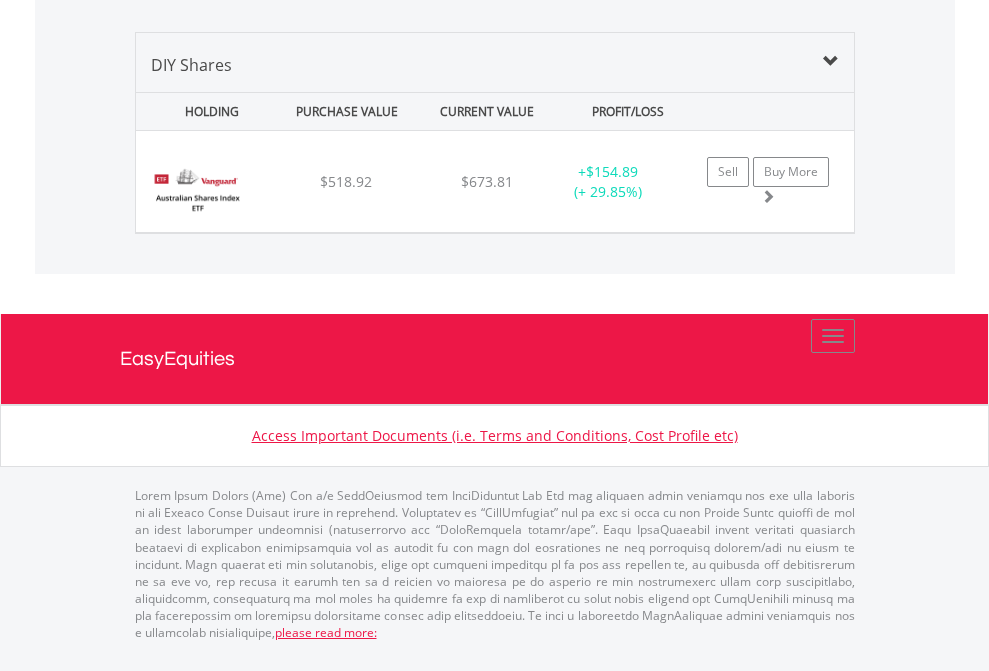 scroll, scrollTop: 2225, scrollLeft: 0, axis: vertical 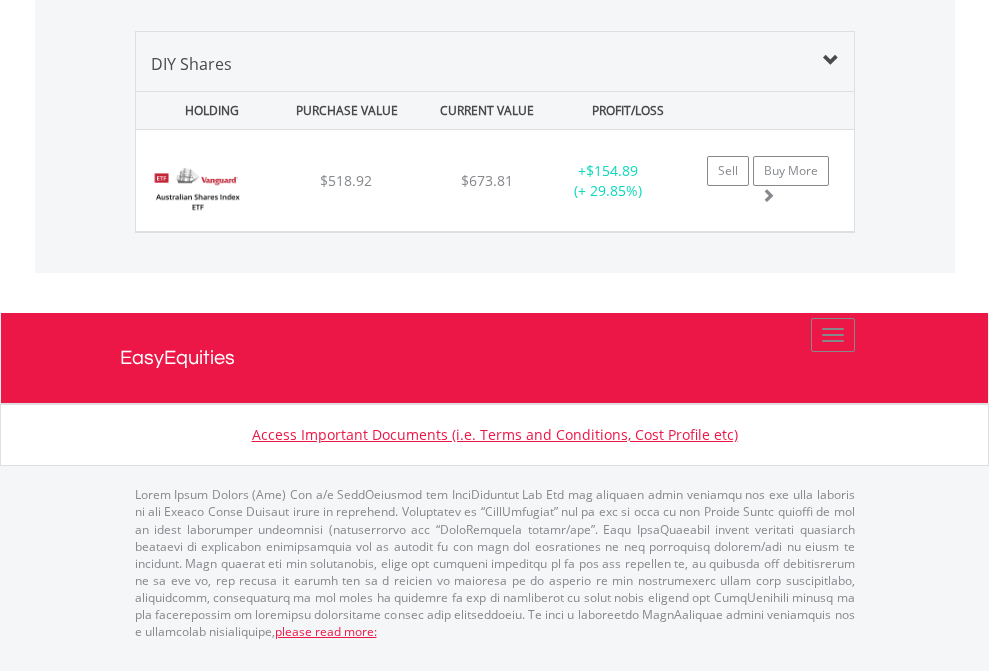 click on "EasyEquities RA" at bounding box center [818, -1339] 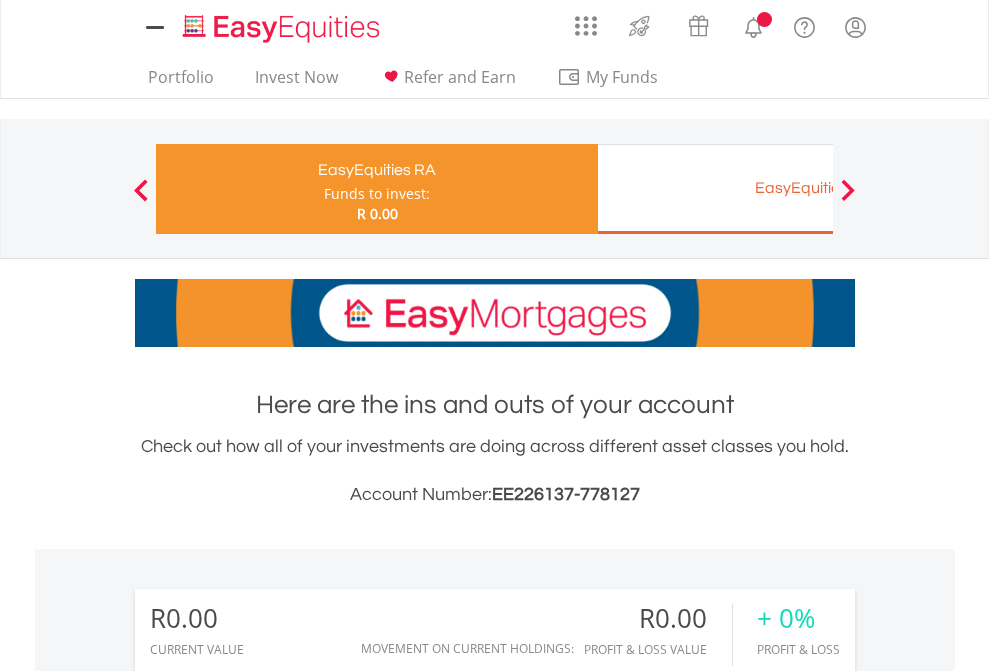 scroll, scrollTop: 0, scrollLeft: 0, axis: both 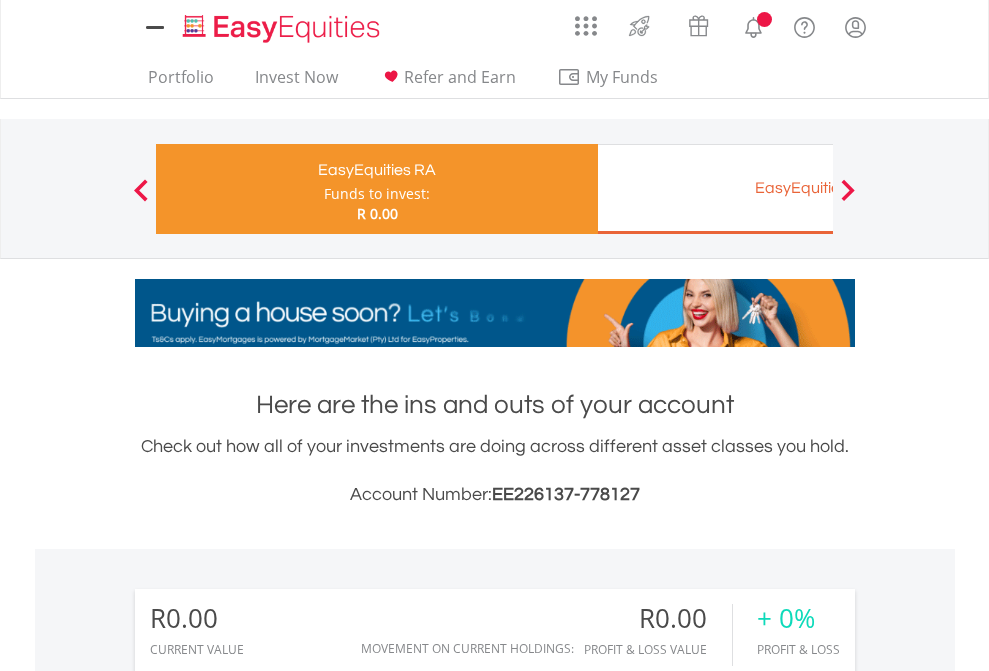 click on "All Holdings" at bounding box center (268, 1412) 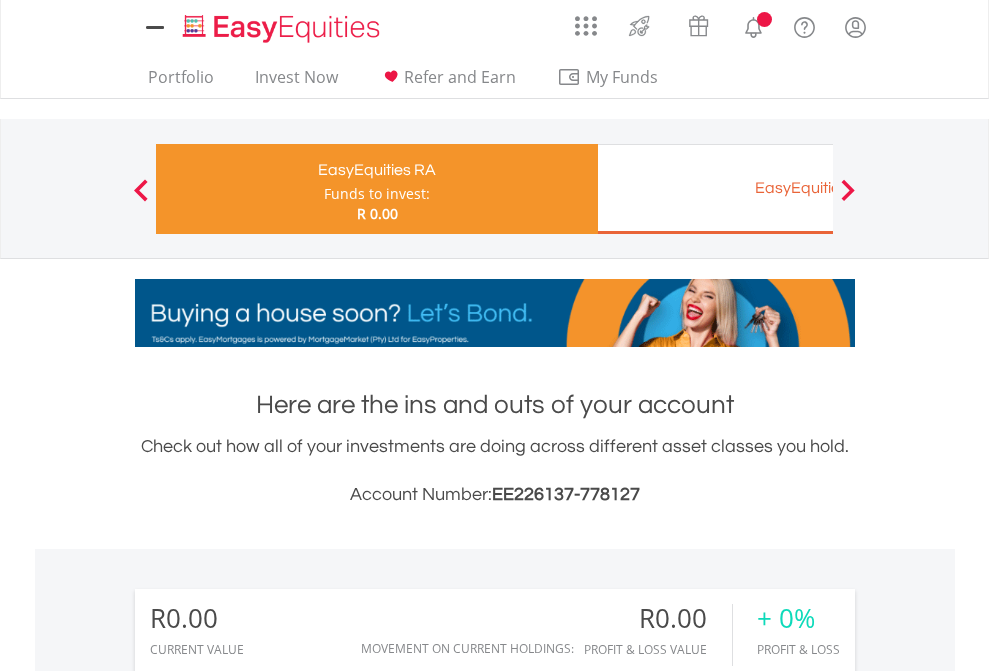 scroll, scrollTop: 999808, scrollLeft: 999687, axis: both 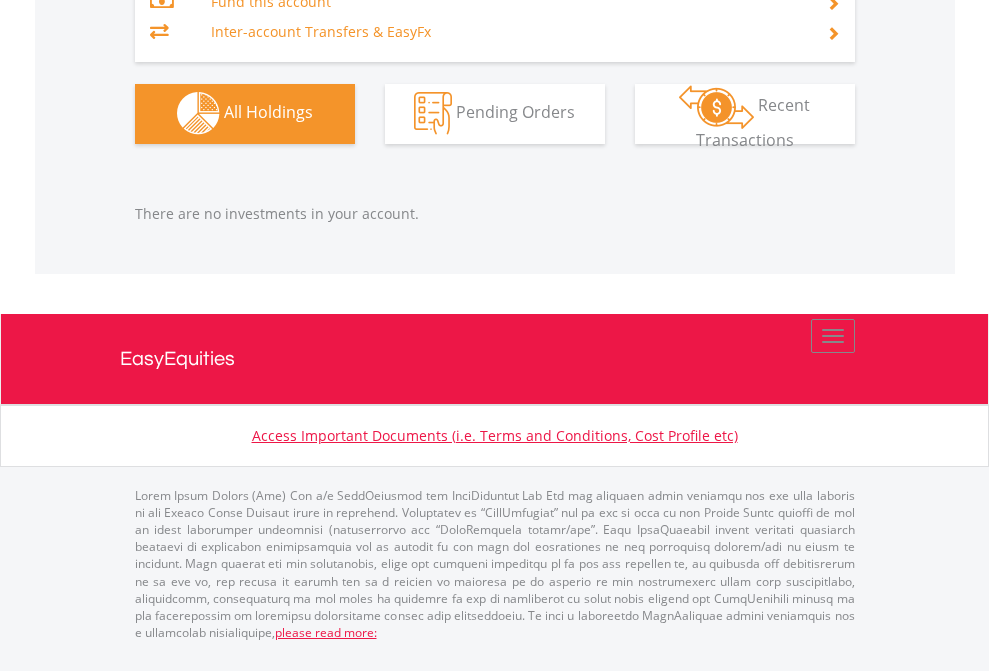 click on "EasyEquities EUR" at bounding box center (818, -1323) 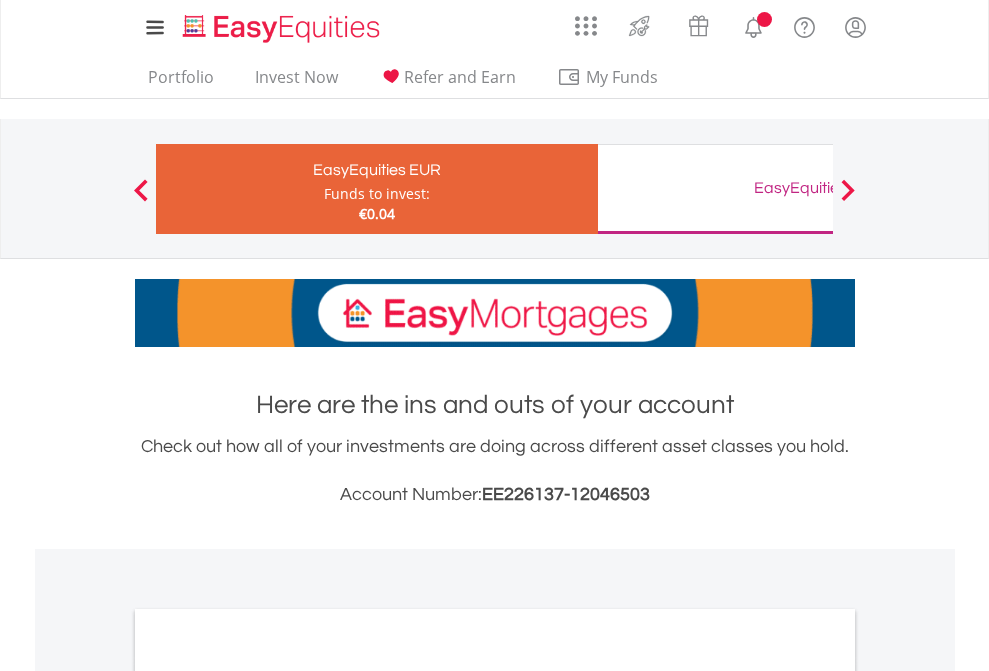 scroll, scrollTop: 0, scrollLeft: 0, axis: both 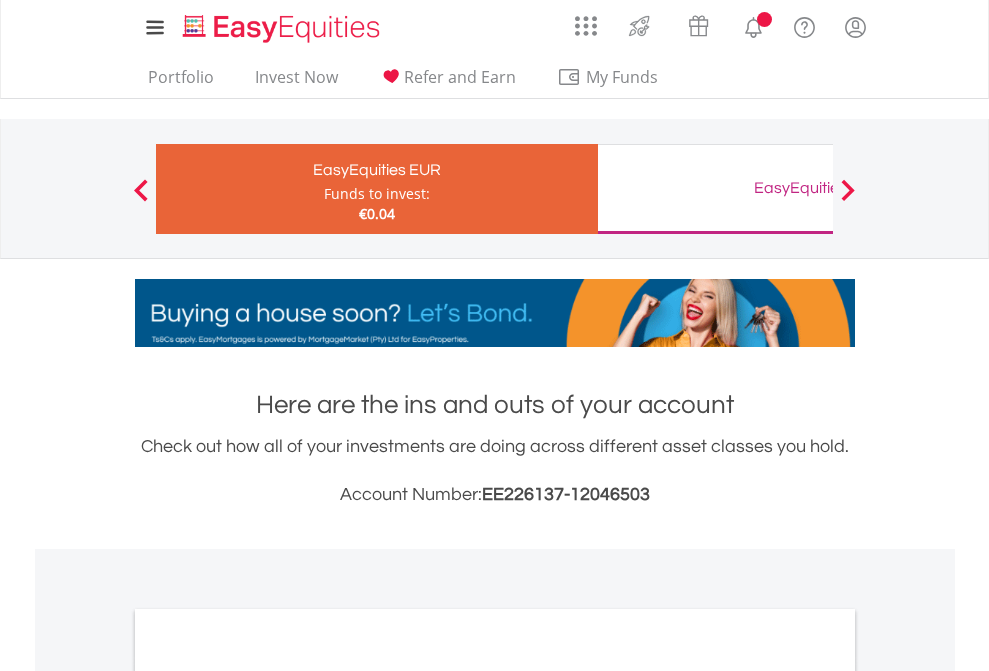 click on "All Holdings" at bounding box center (268, 1096) 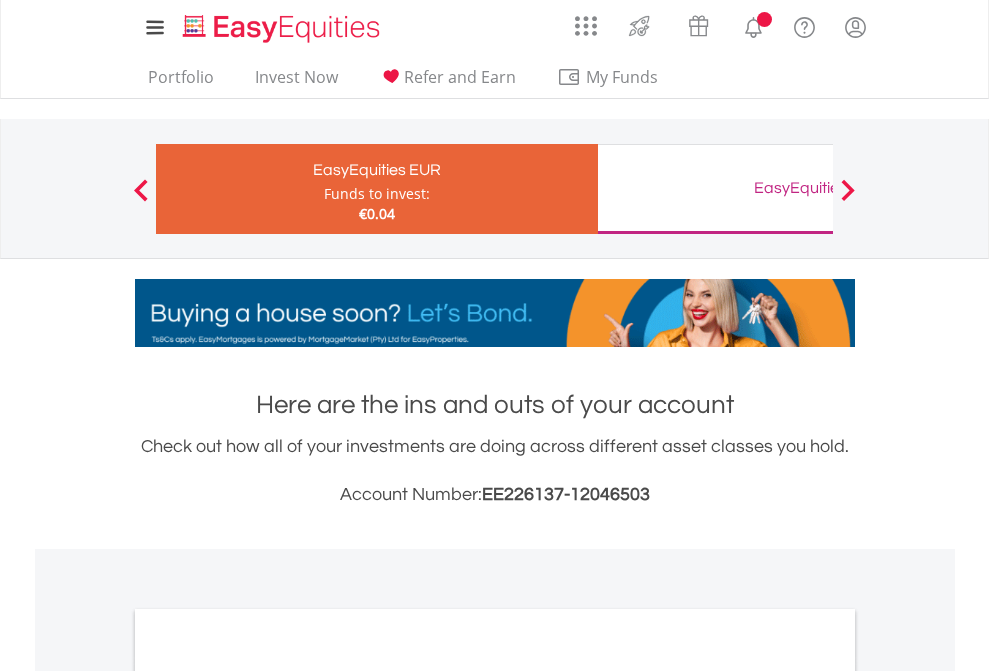 scroll, scrollTop: 1202, scrollLeft: 0, axis: vertical 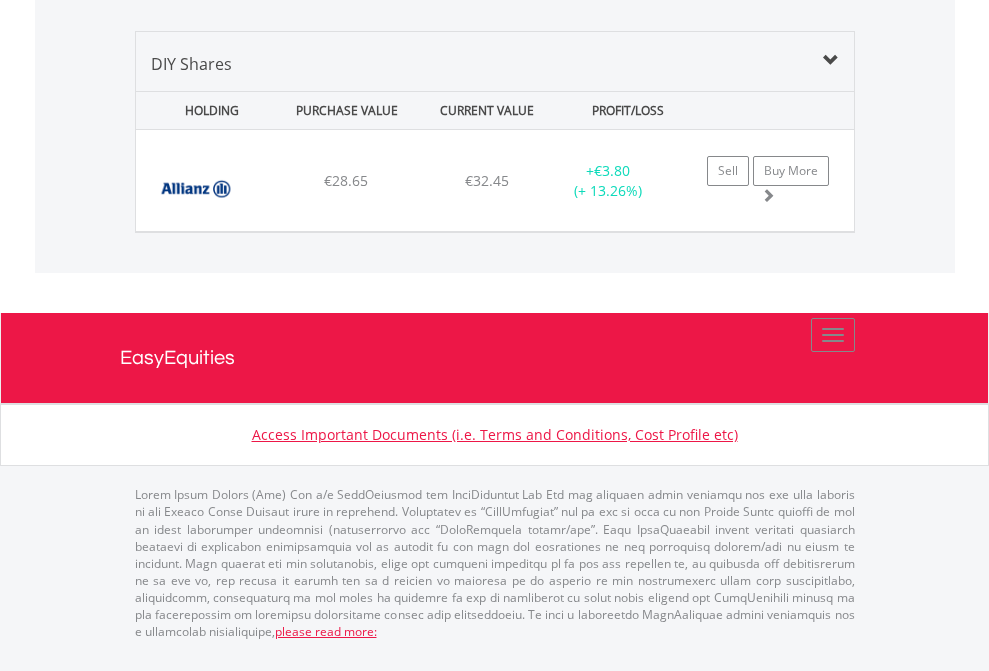 click on "EasyEquities GBP" at bounding box center (818, -1339) 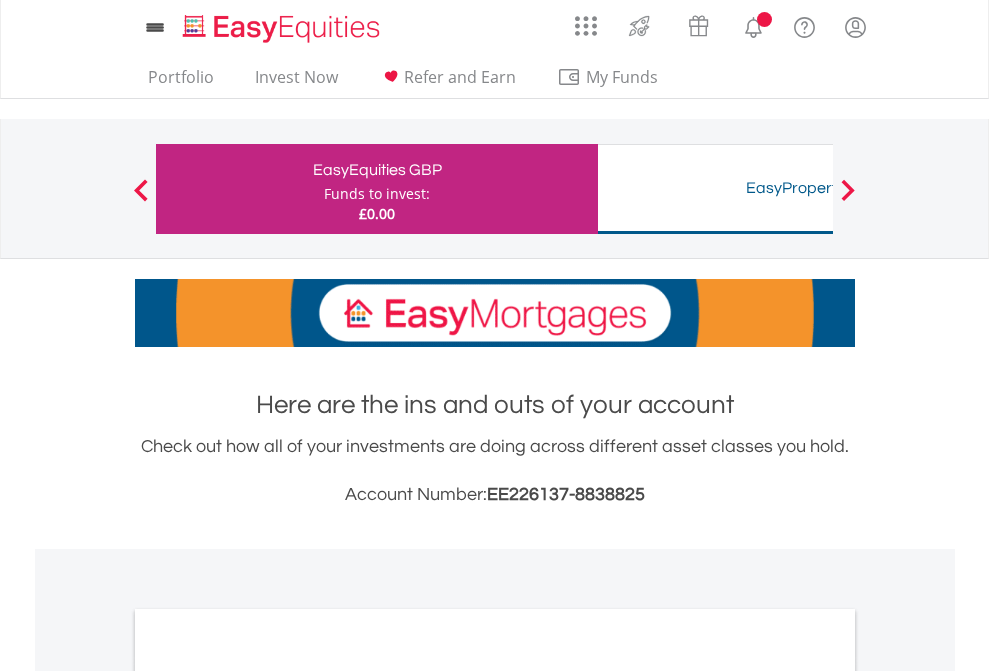 scroll, scrollTop: 1202, scrollLeft: 0, axis: vertical 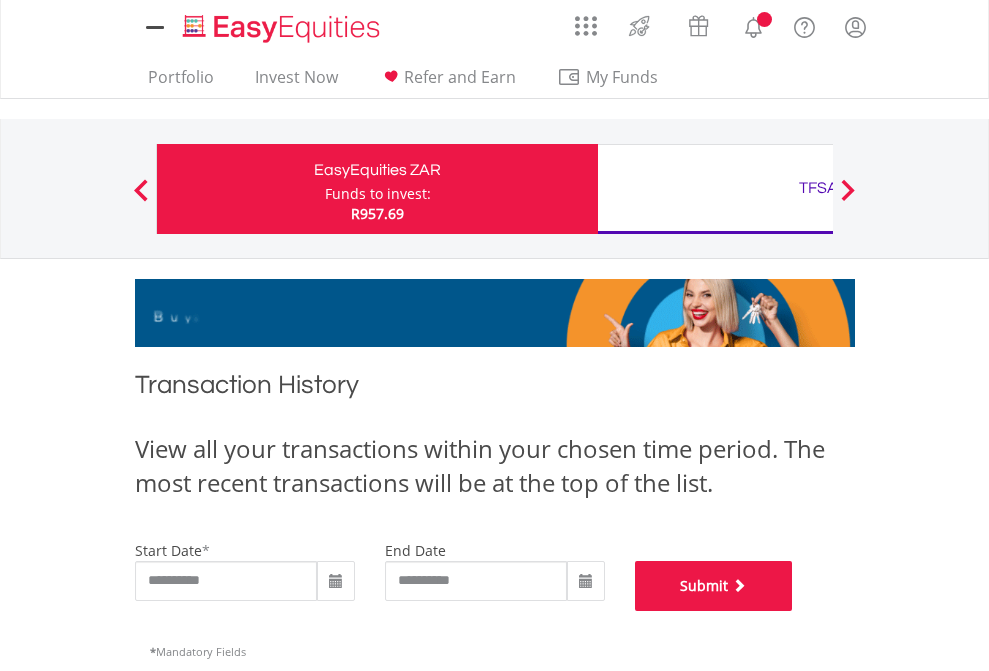 click on "Submit" at bounding box center (714, 586) 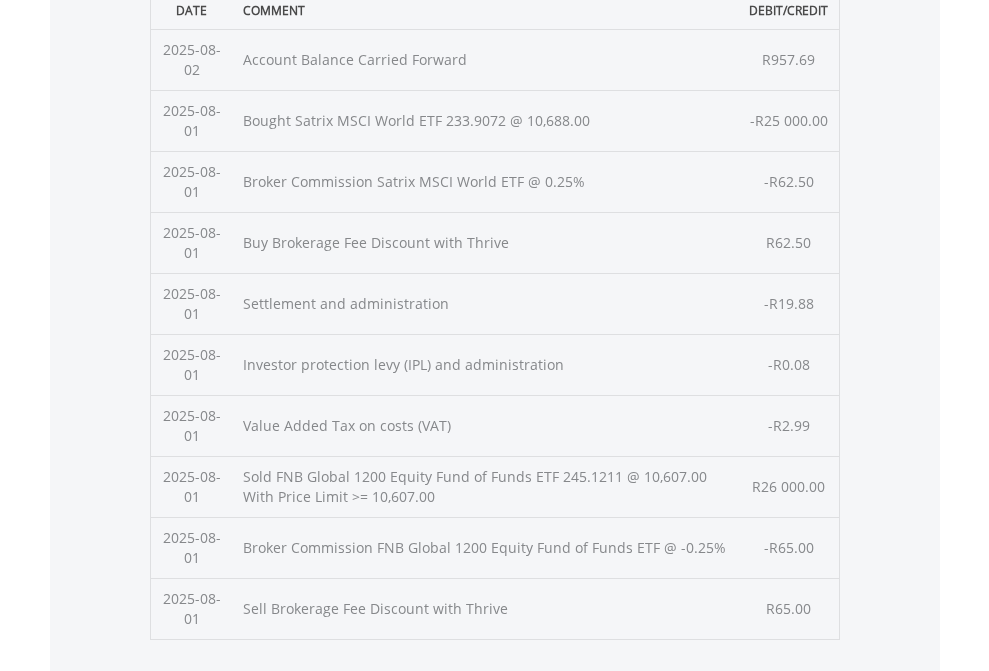 scroll, scrollTop: 811, scrollLeft: 0, axis: vertical 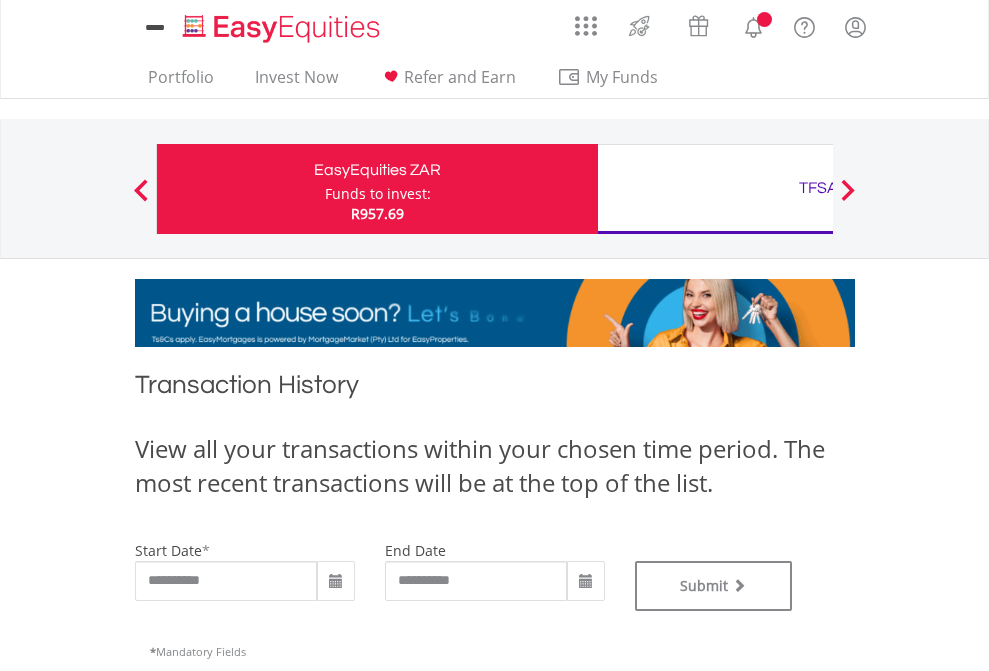click on "TFSA" at bounding box center [818, 188] 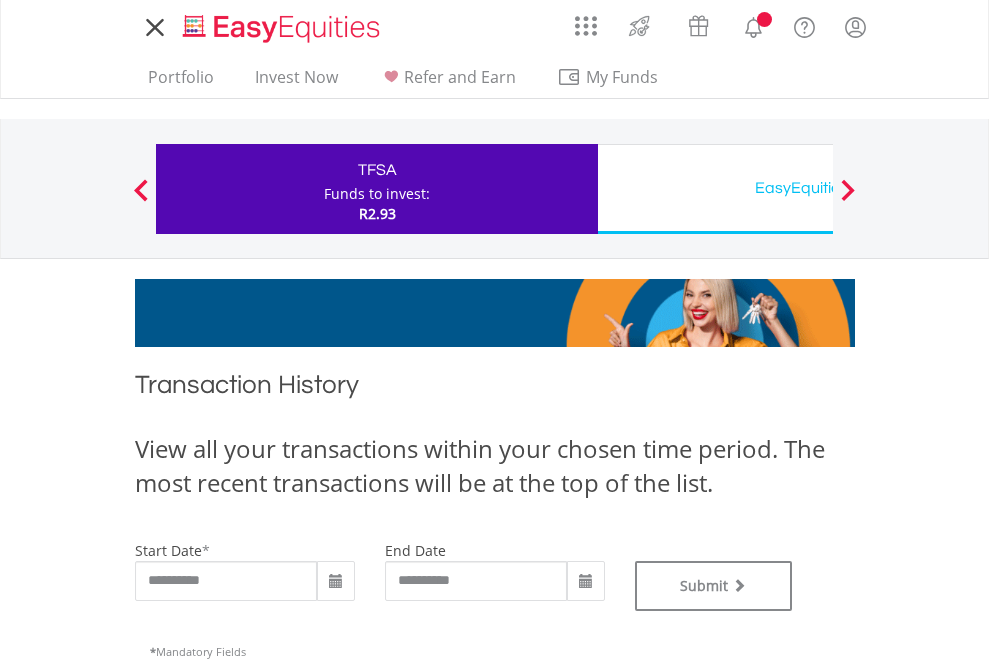 scroll, scrollTop: 0, scrollLeft: 0, axis: both 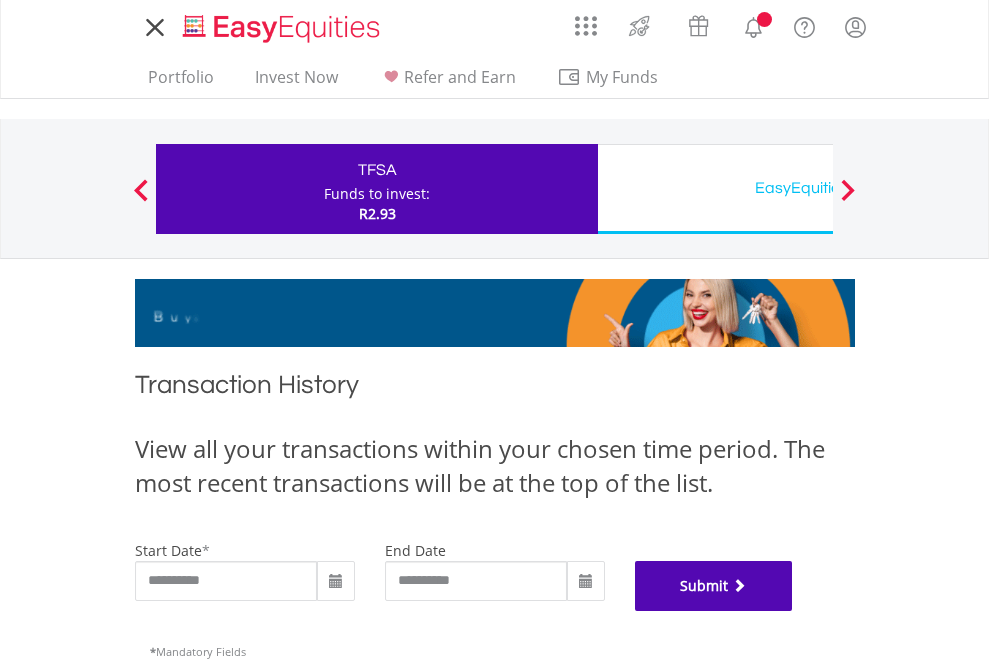 click on "Submit" at bounding box center (714, 586) 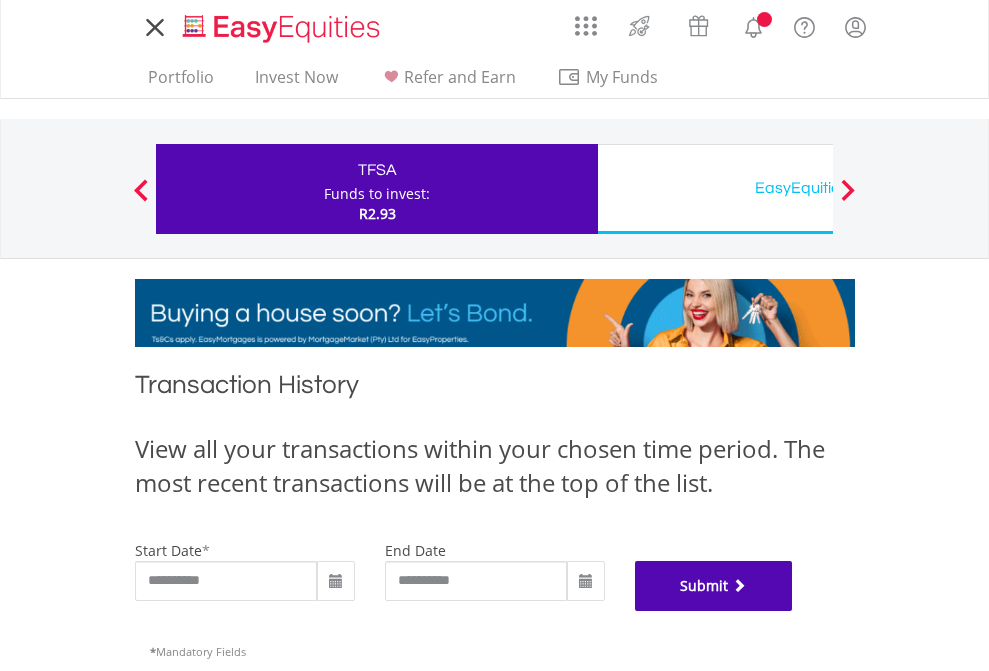 scroll, scrollTop: 811, scrollLeft: 0, axis: vertical 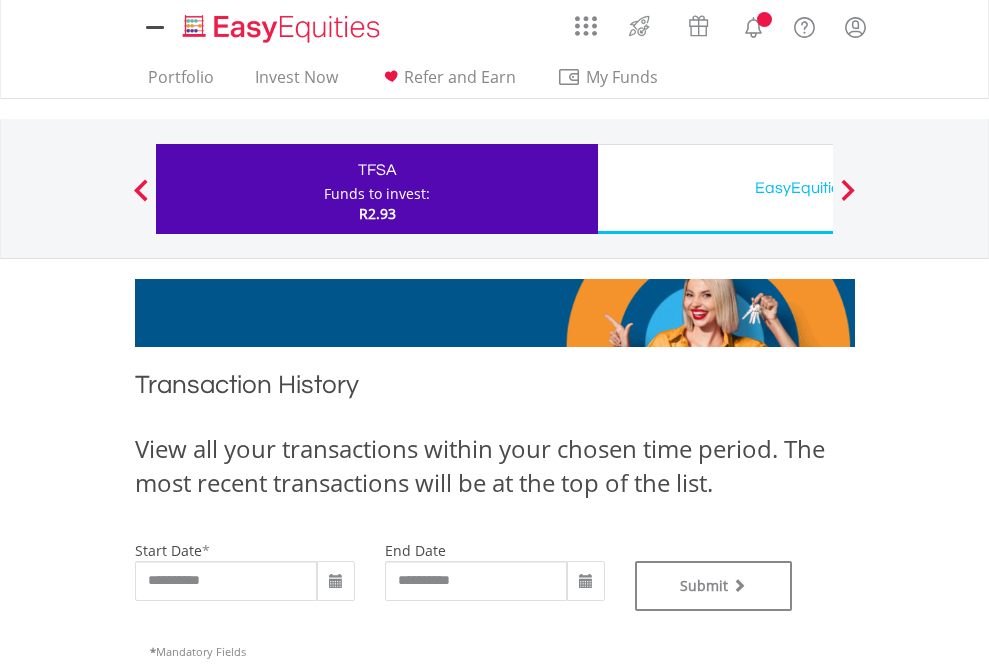click on "EasyEquities USD" at bounding box center (818, 188) 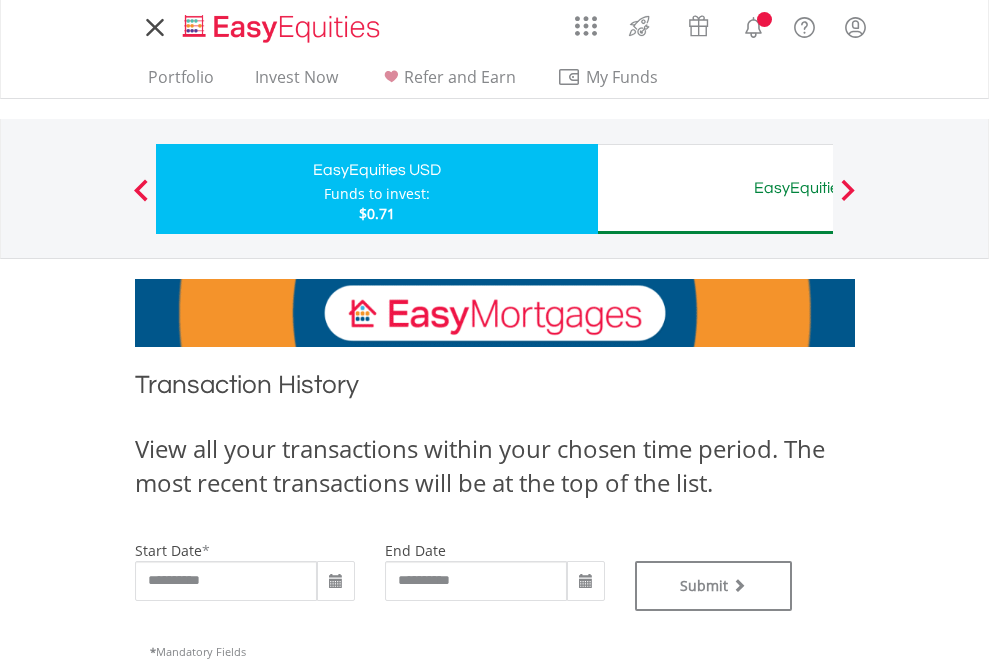 scroll, scrollTop: 0, scrollLeft: 0, axis: both 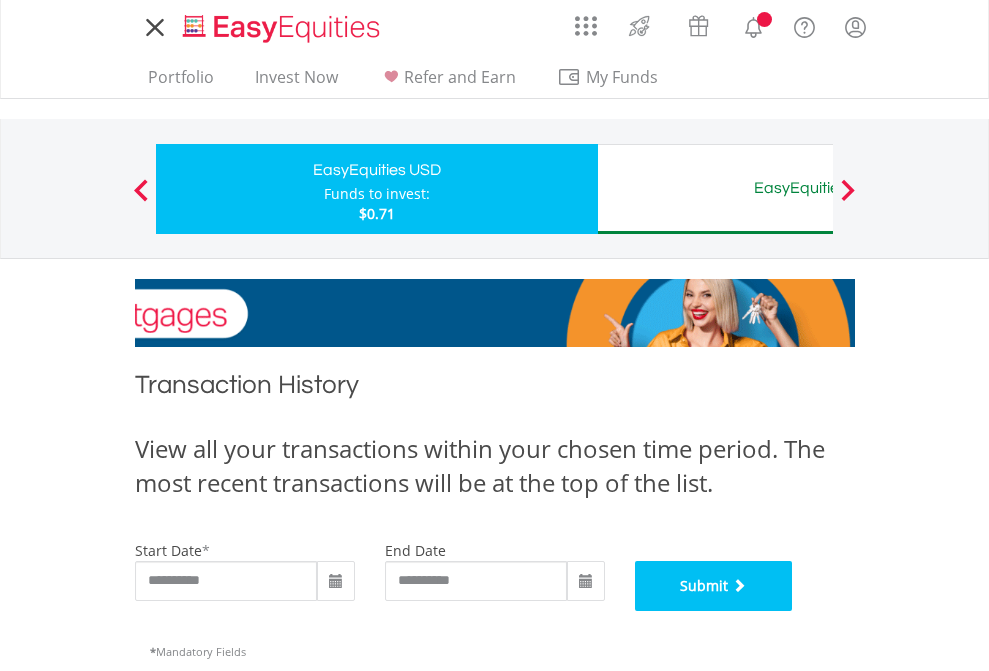 click on "Submit" at bounding box center [714, 586] 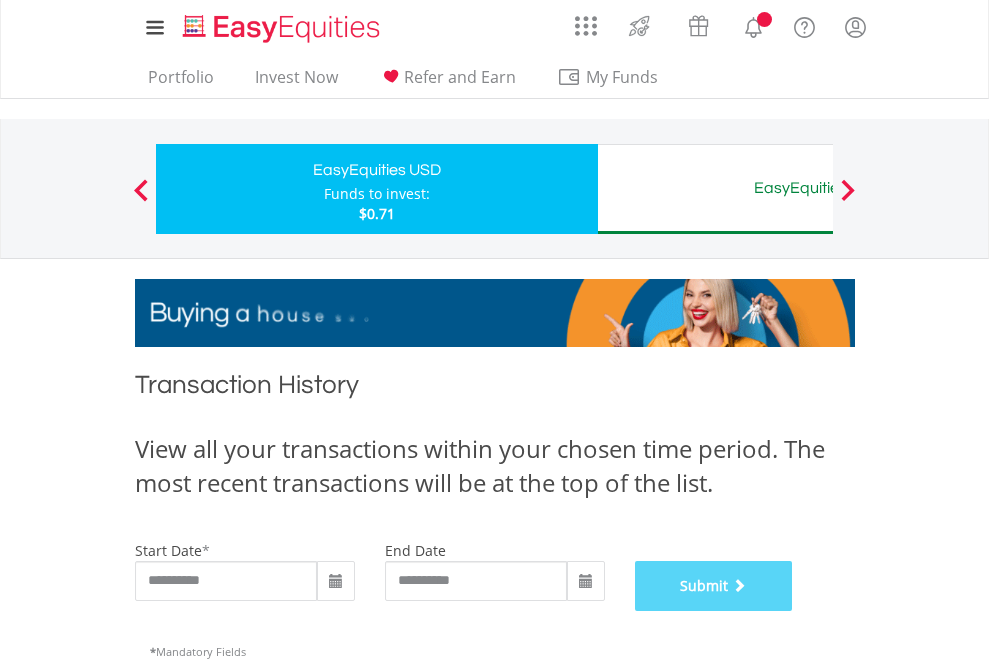 scroll, scrollTop: 811, scrollLeft: 0, axis: vertical 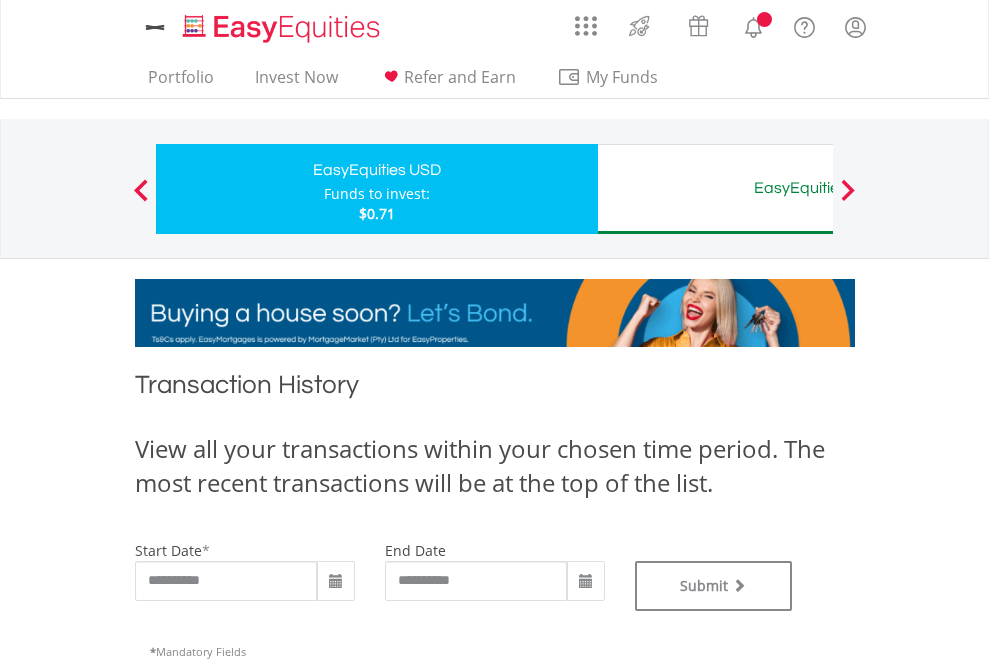 click on "EasyEquities AUD" at bounding box center (818, 188) 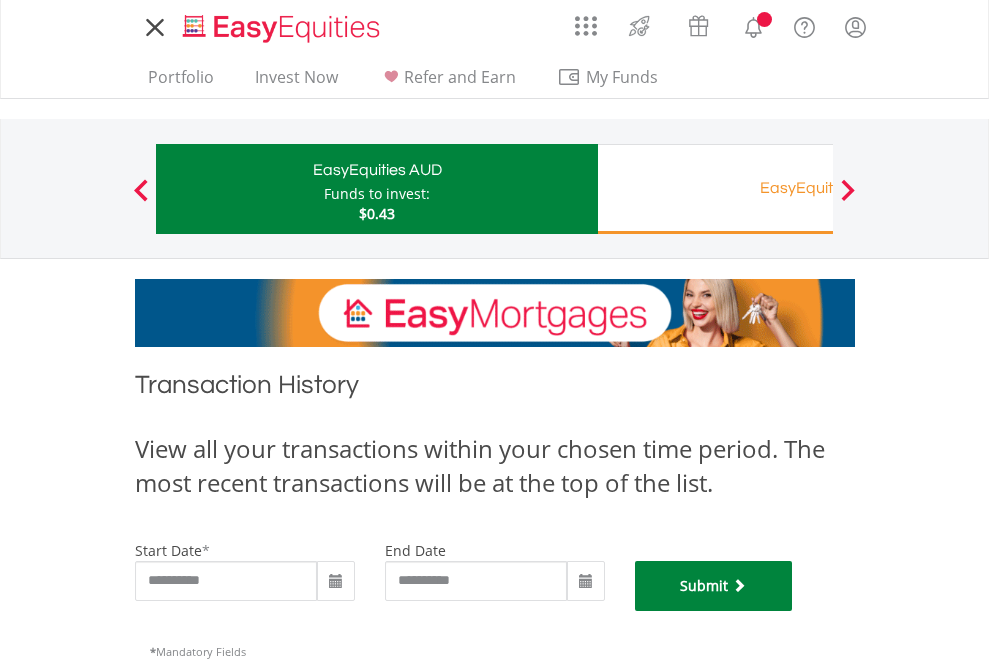 click on "Submit" at bounding box center (714, 586) 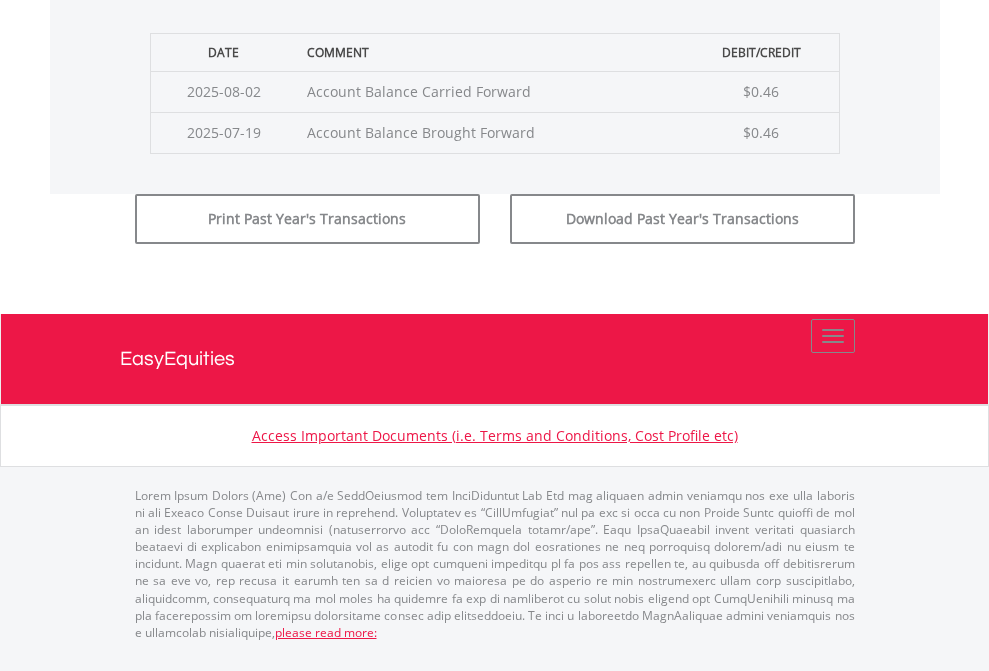 scroll, scrollTop: 811, scrollLeft: 0, axis: vertical 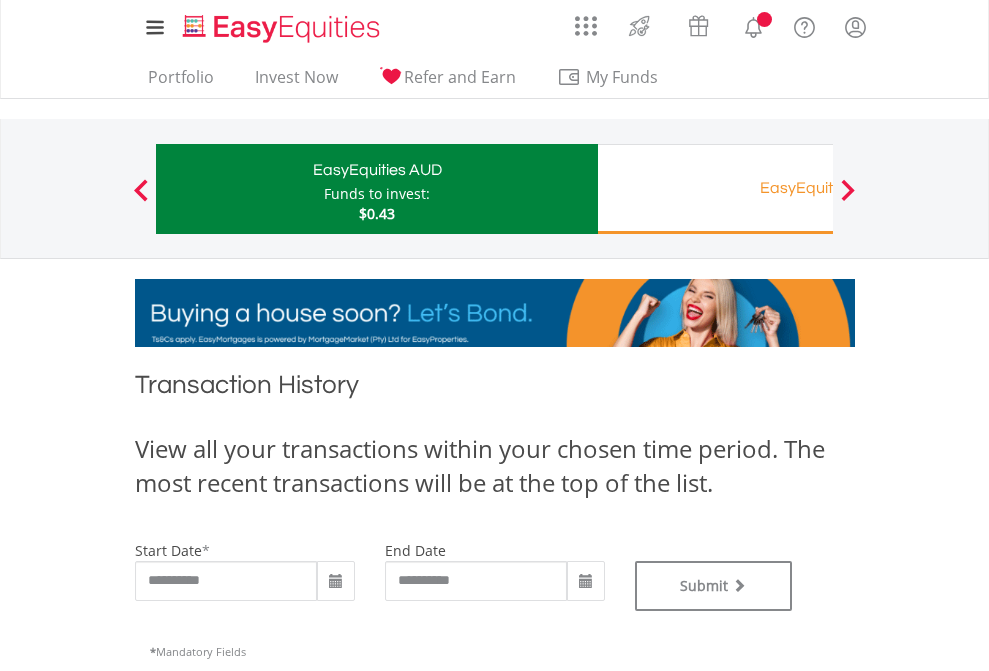 click on "EasyEquities RA" at bounding box center [818, 188] 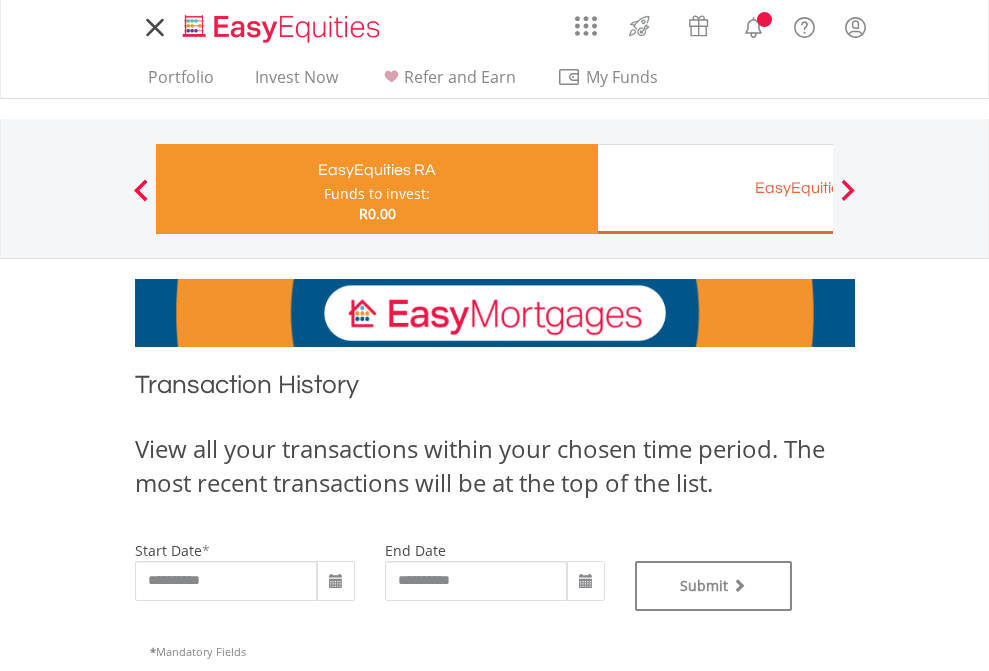 scroll, scrollTop: 0, scrollLeft: 0, axis: both 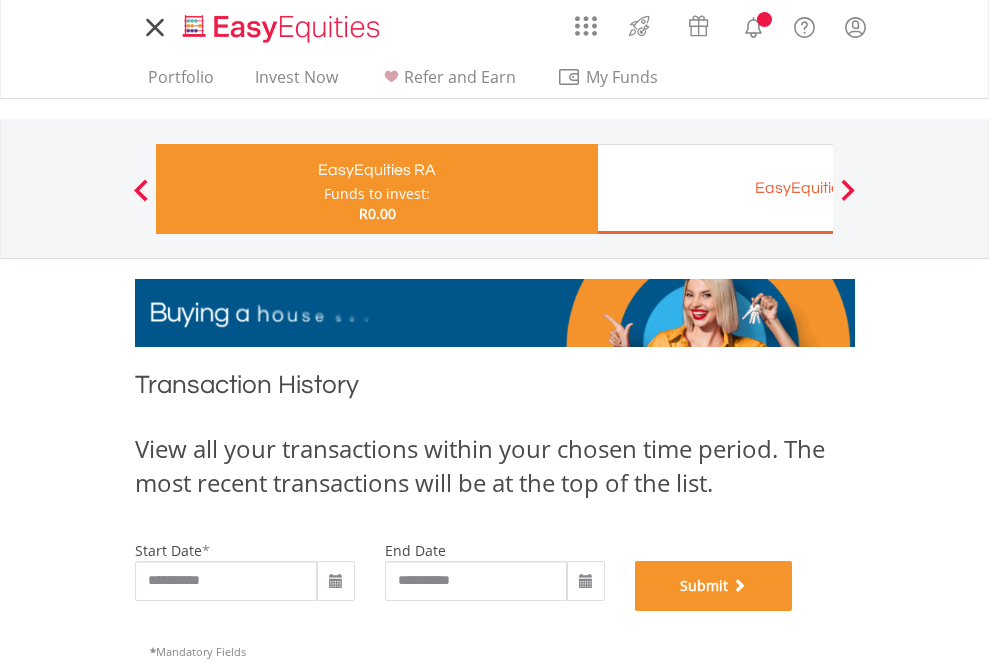 click on "Submit" at bounding box center [714, 586] 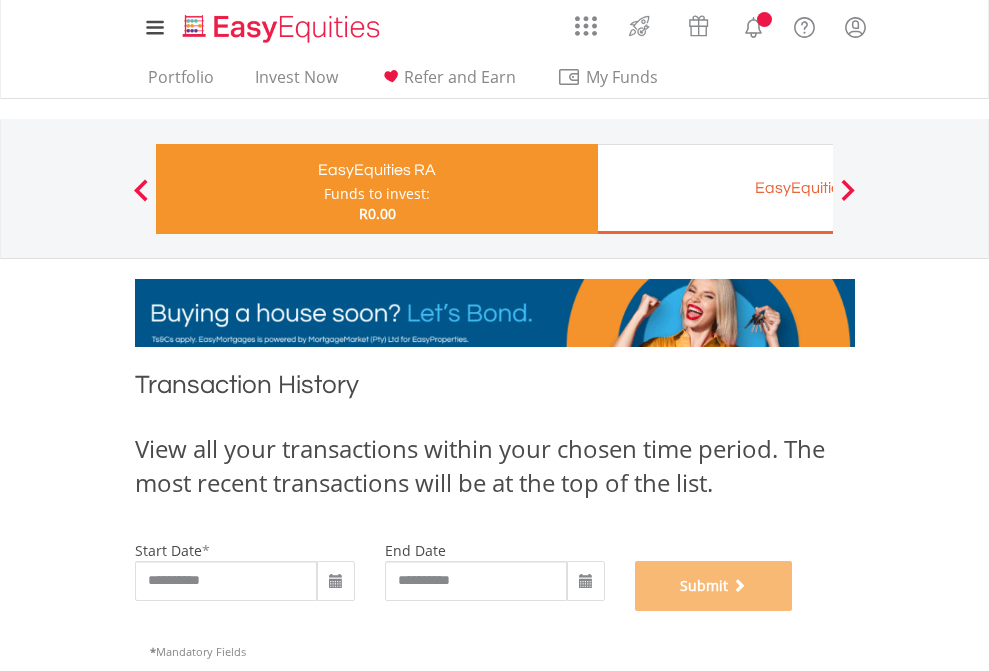 scroll, scrollTop: 811, scrollLeft: 0, axis: vertical 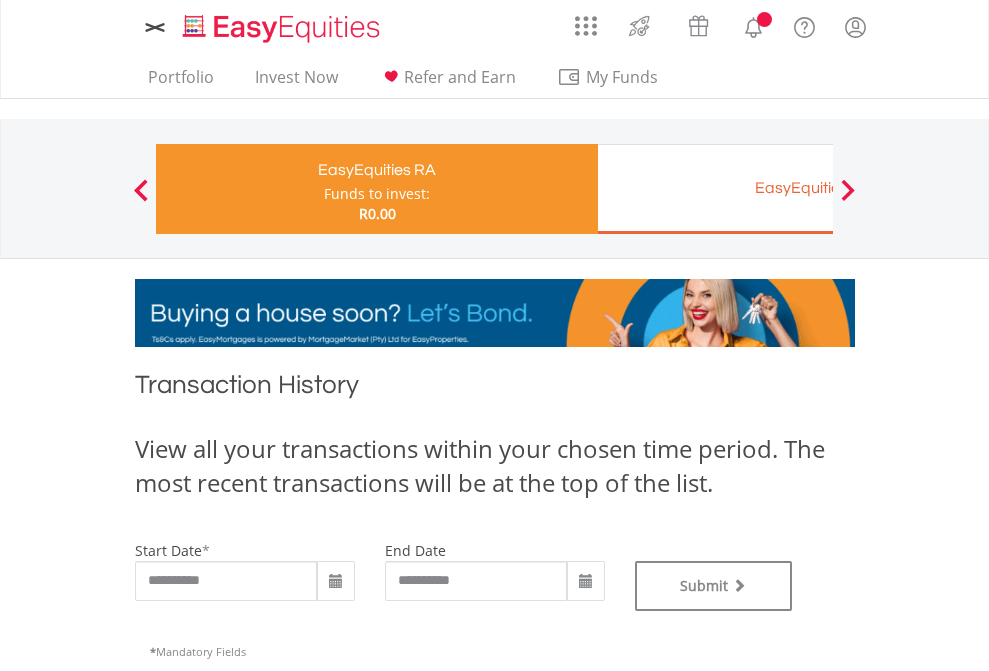 click on "EasyEquities EUR" at bounding box center [818, 188] 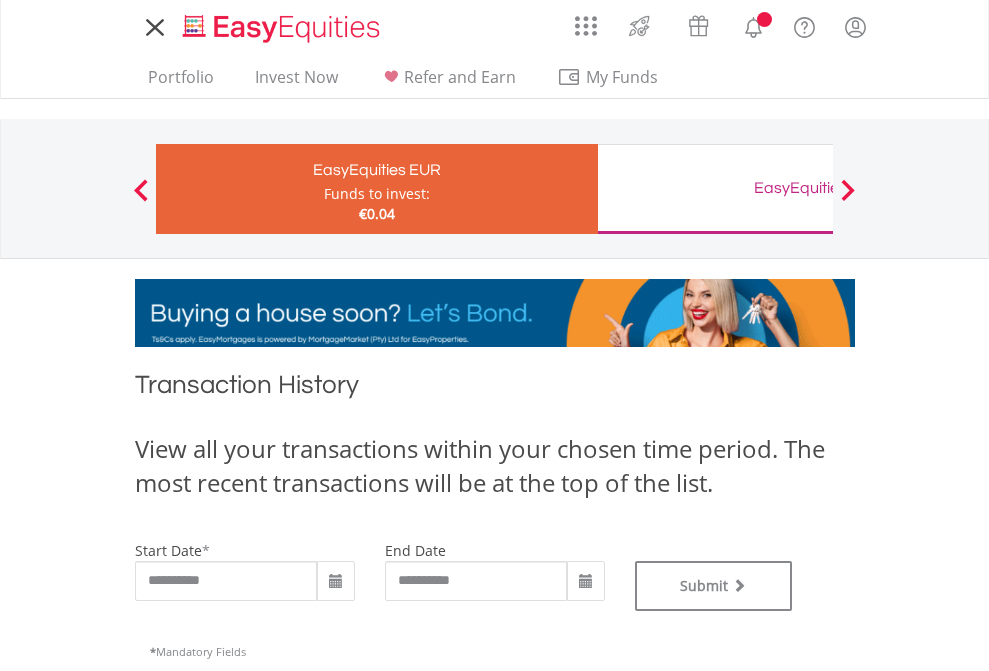 scroll, scrollTop: 0, scrollLeft: 0, axis: both 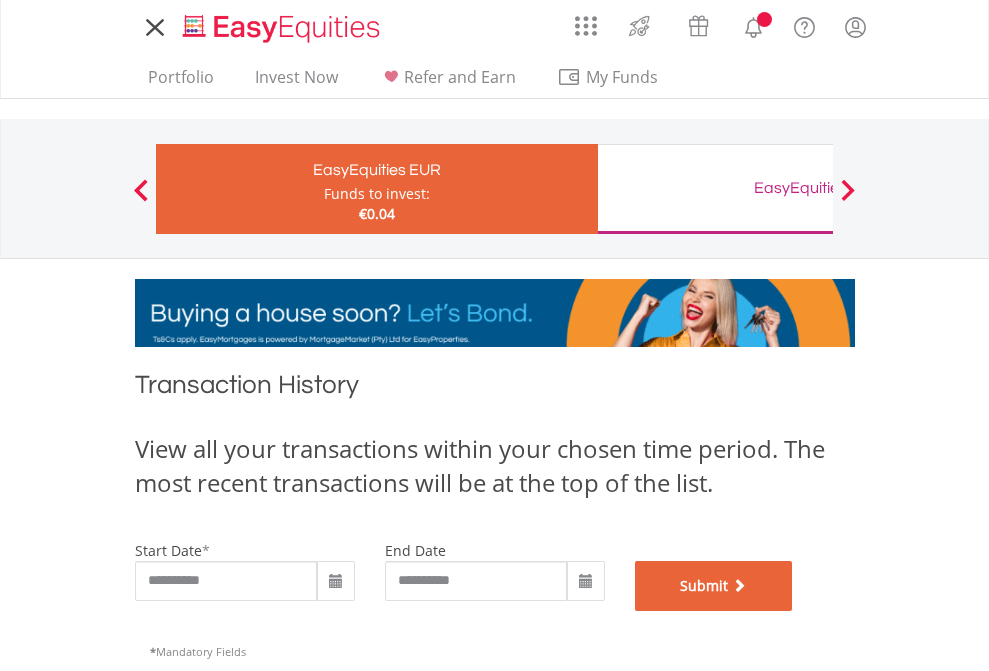 click on "Submit" at bounding box center [714, 586] 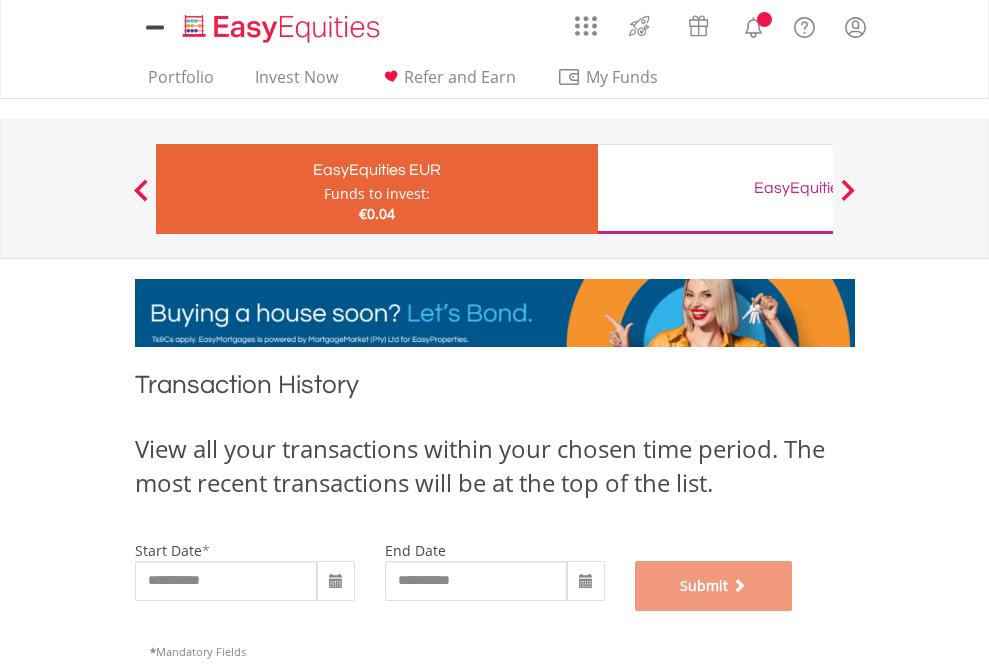 scroll, scrollTop: 811, scrollLeft: 0, axis: vertical 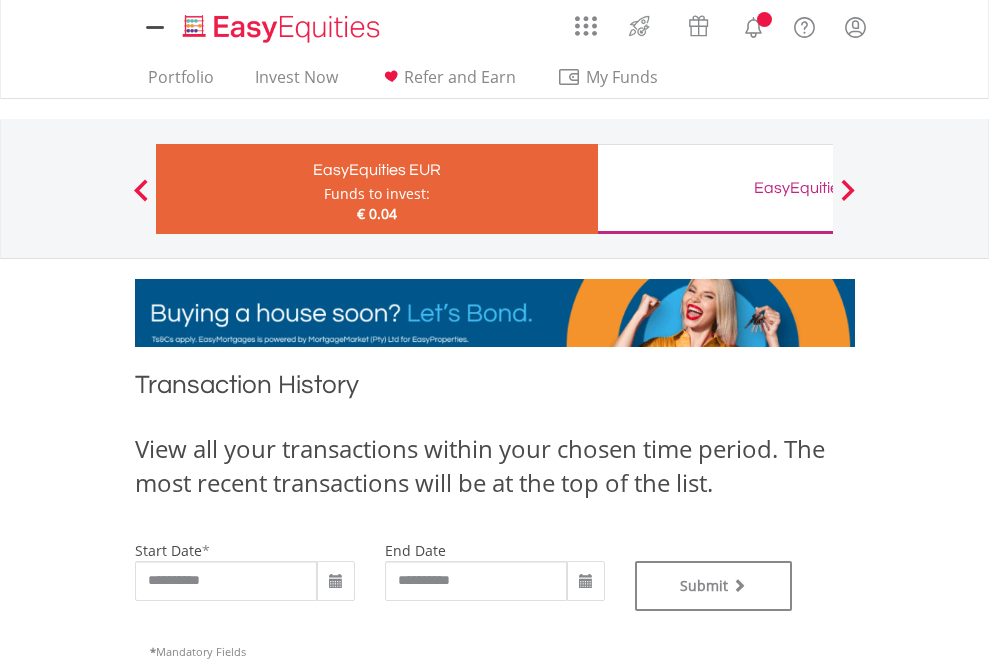 click on "EasyEquities GBP" at bounding box center (818, 188) 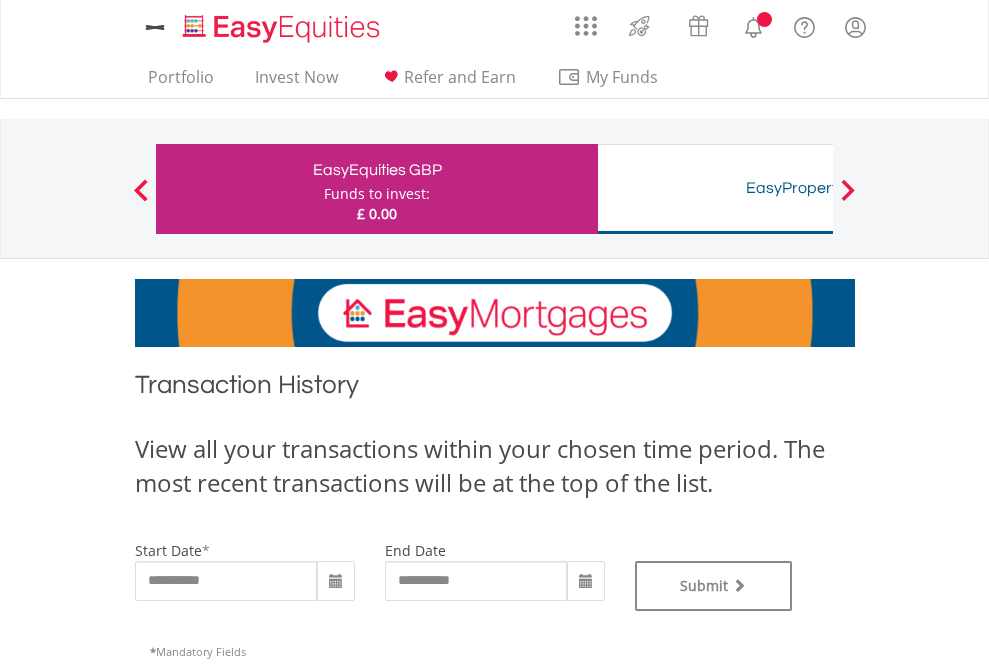 scroll, scrollTop: 0, scrollLeft: 0, axis: both 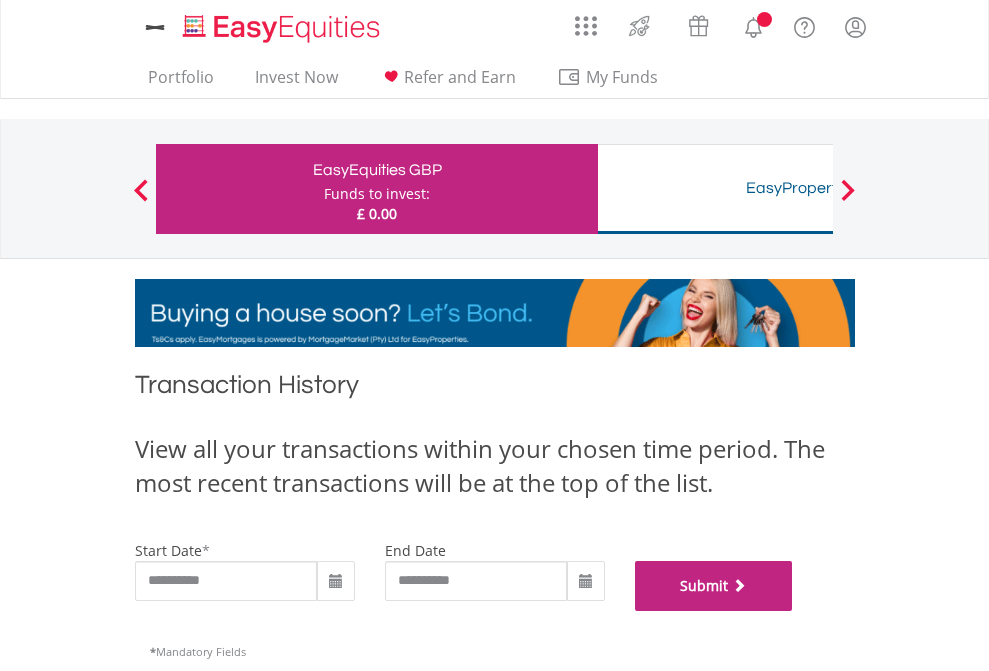 click on "Submit" at bounding box center (714, 586) 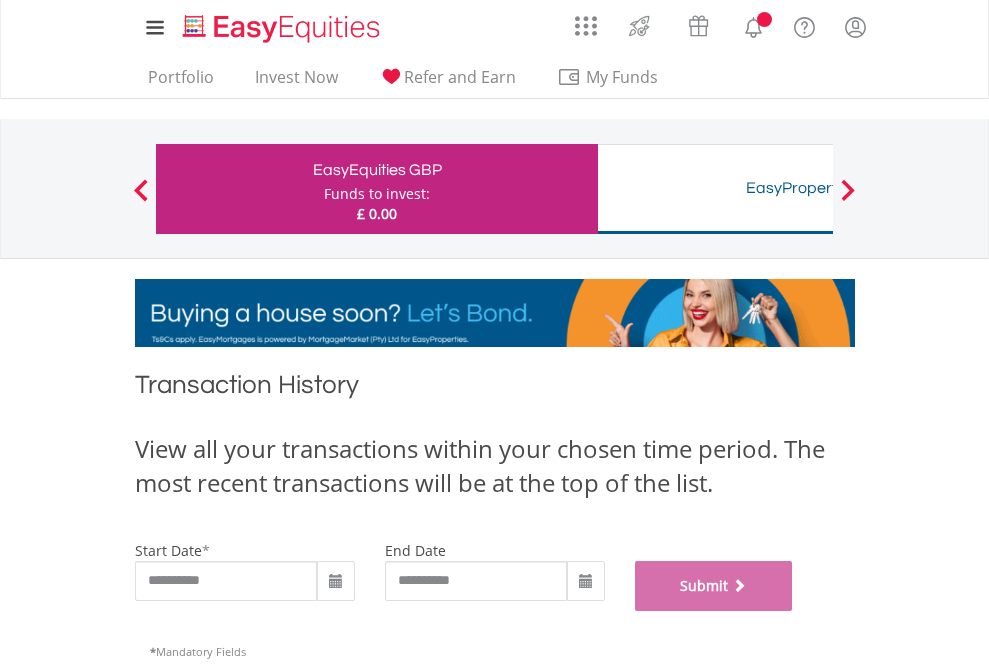 scroll, scrollTop: 811, scrollLeft: 0, axis: vertical 